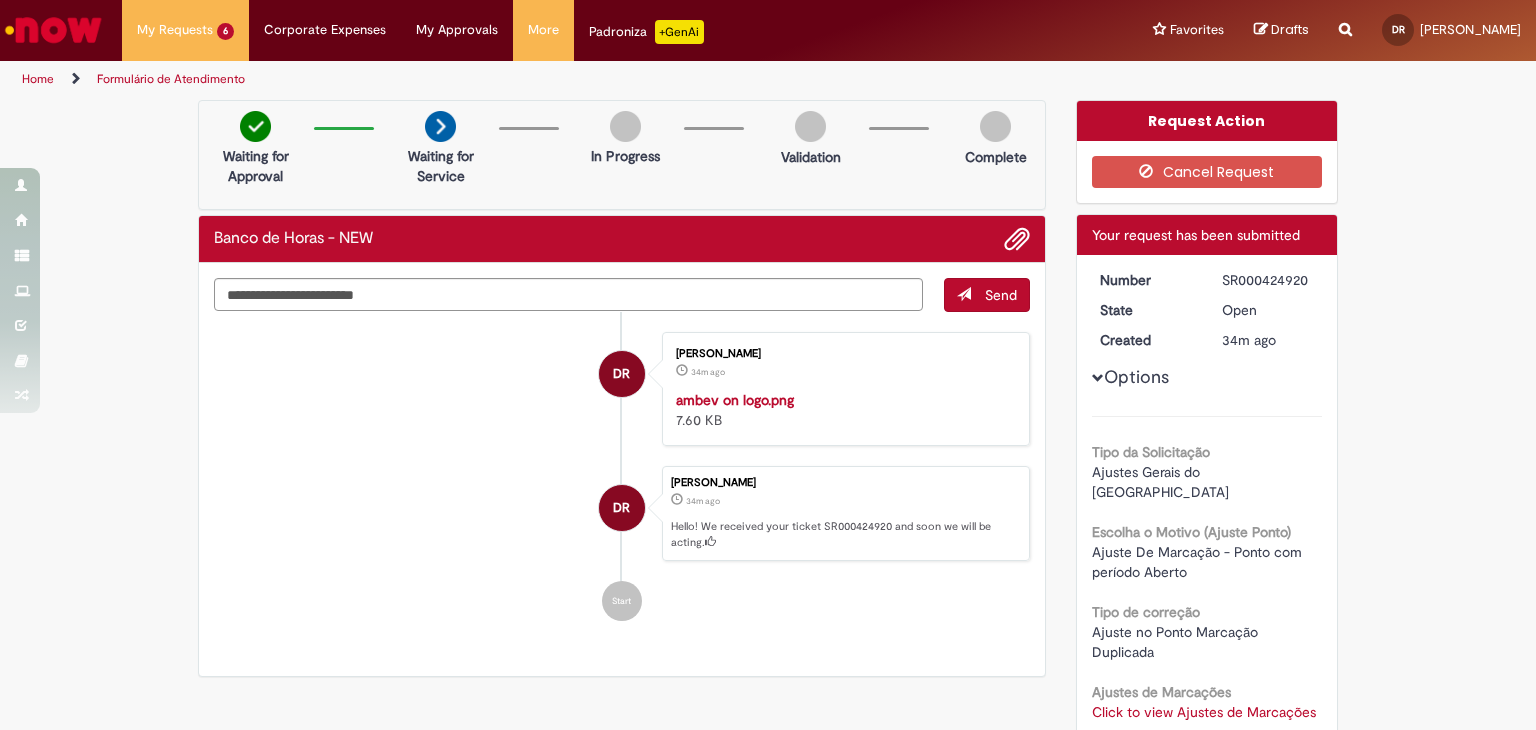 scroll, scrollTop: 0, scrollLeft: 0, axis: both 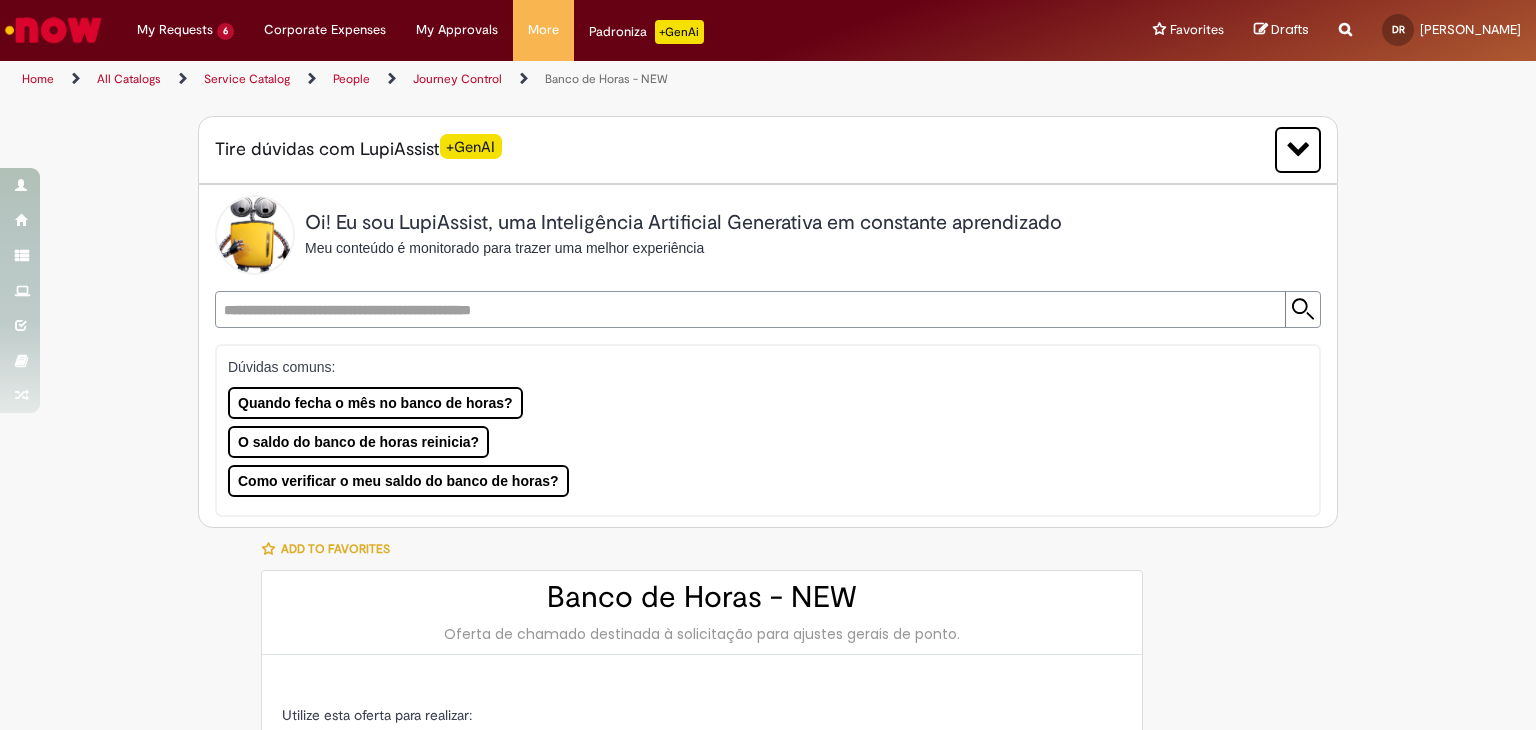 type on "**********" 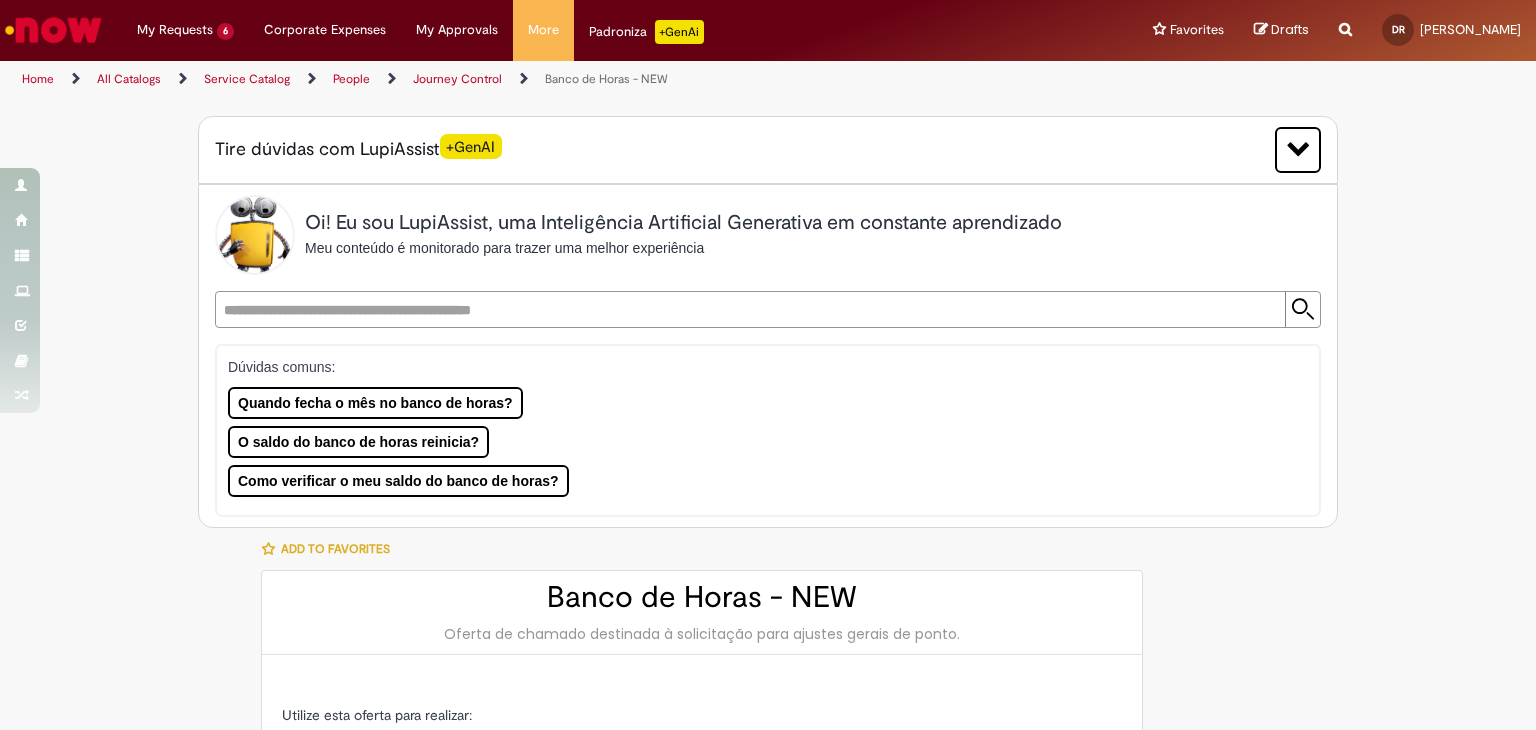 type on "**********" 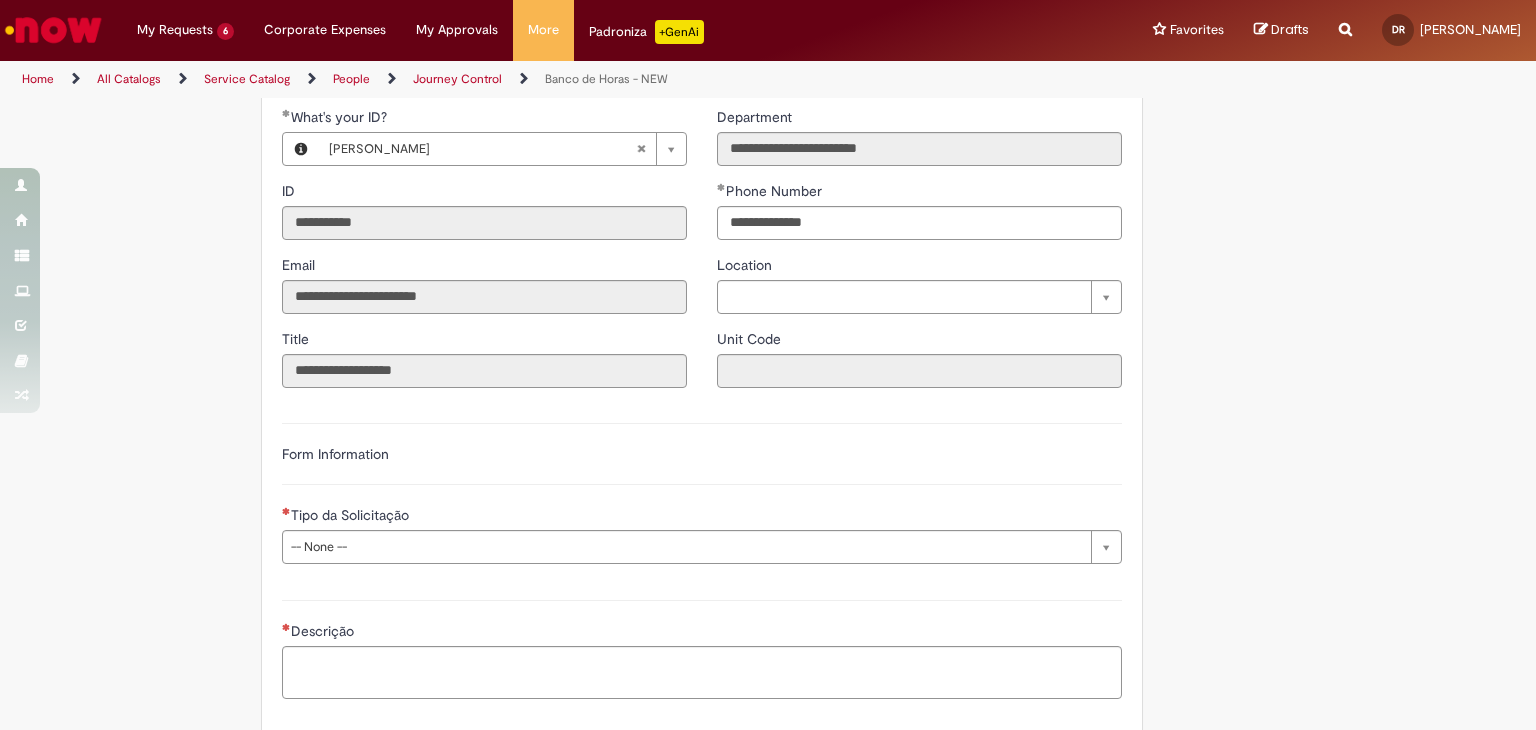 scroll, scrollTop: 1236, scrollLeft: 0, axis: vertical 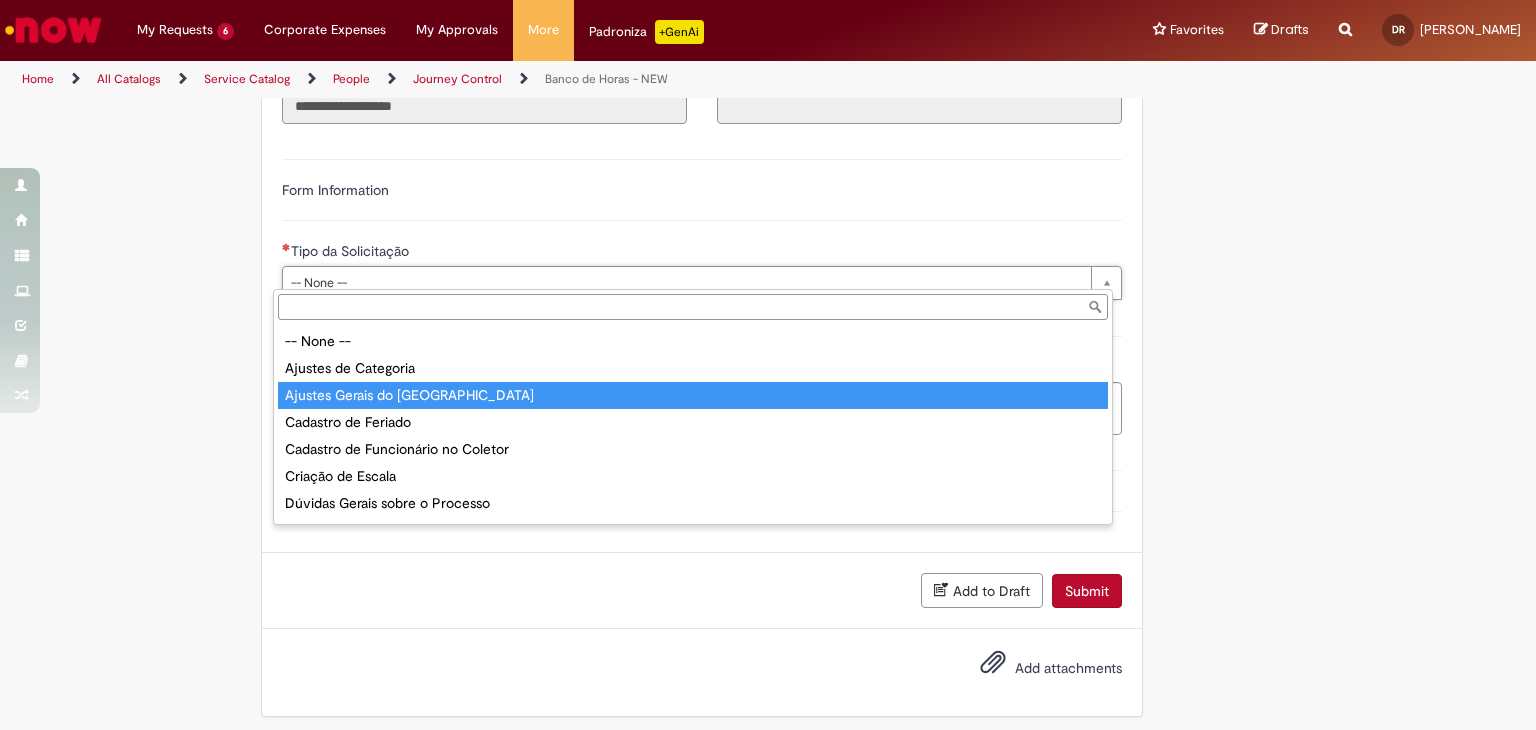 type on "**********" 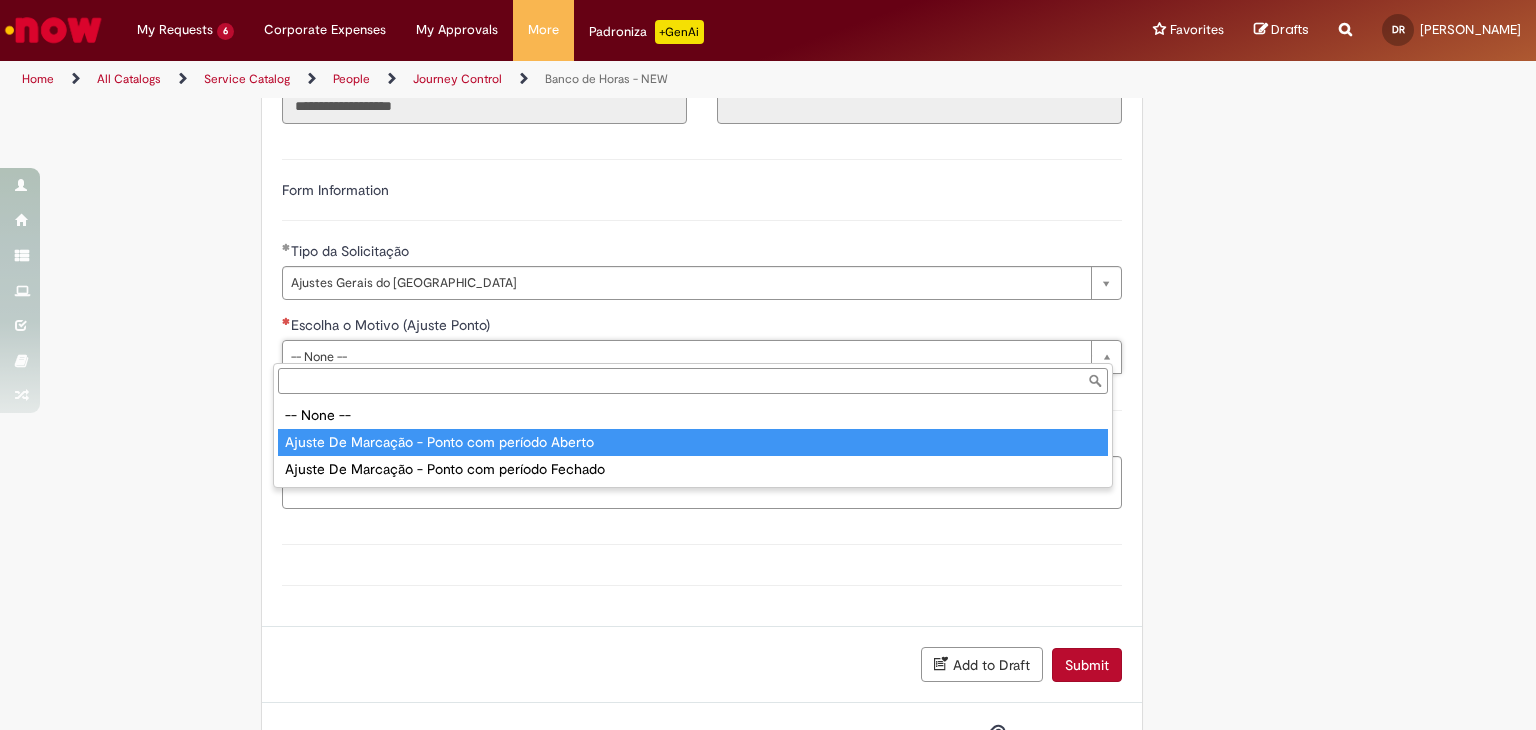 type on "**********" 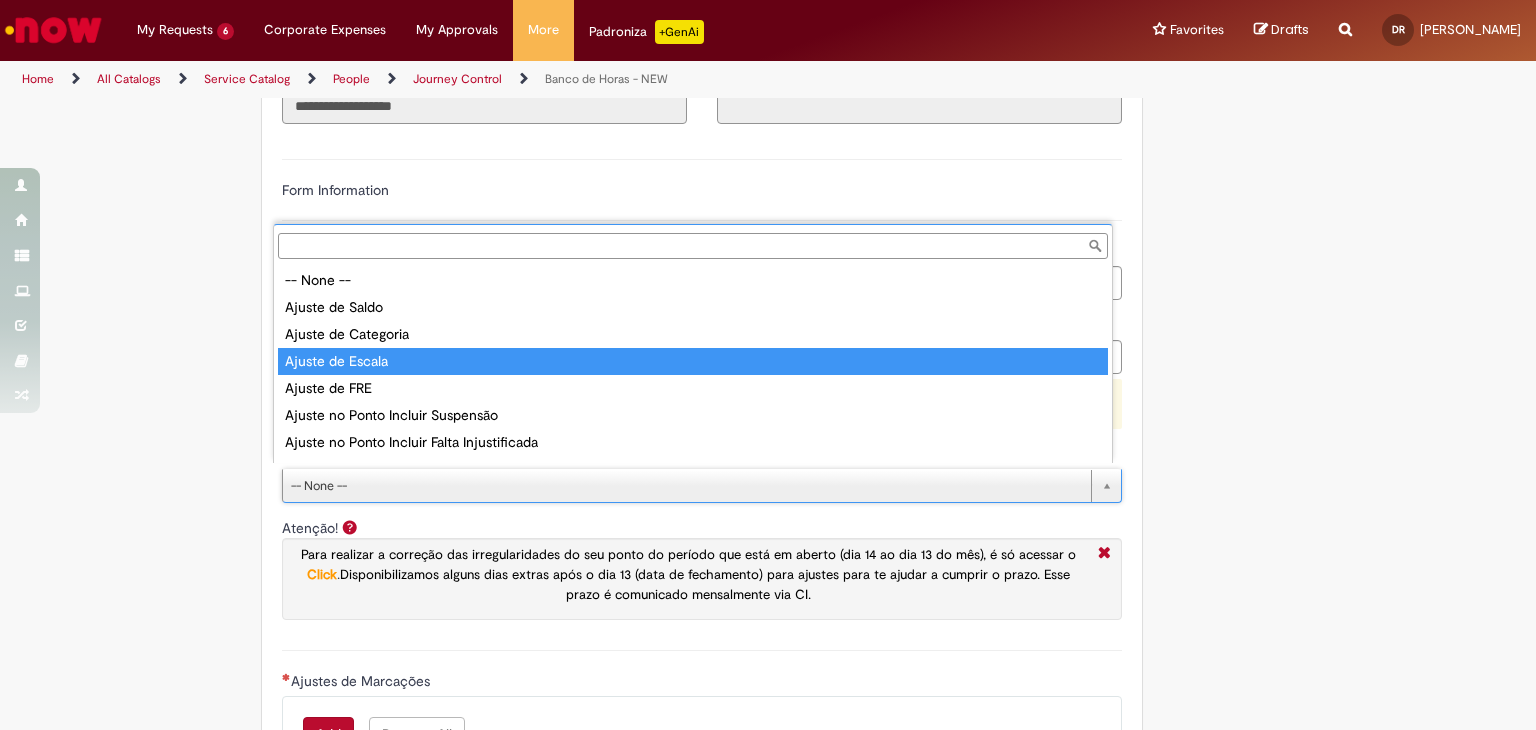 scroll, scrollTop: 104, scrollLeft: 0, axis: vertical 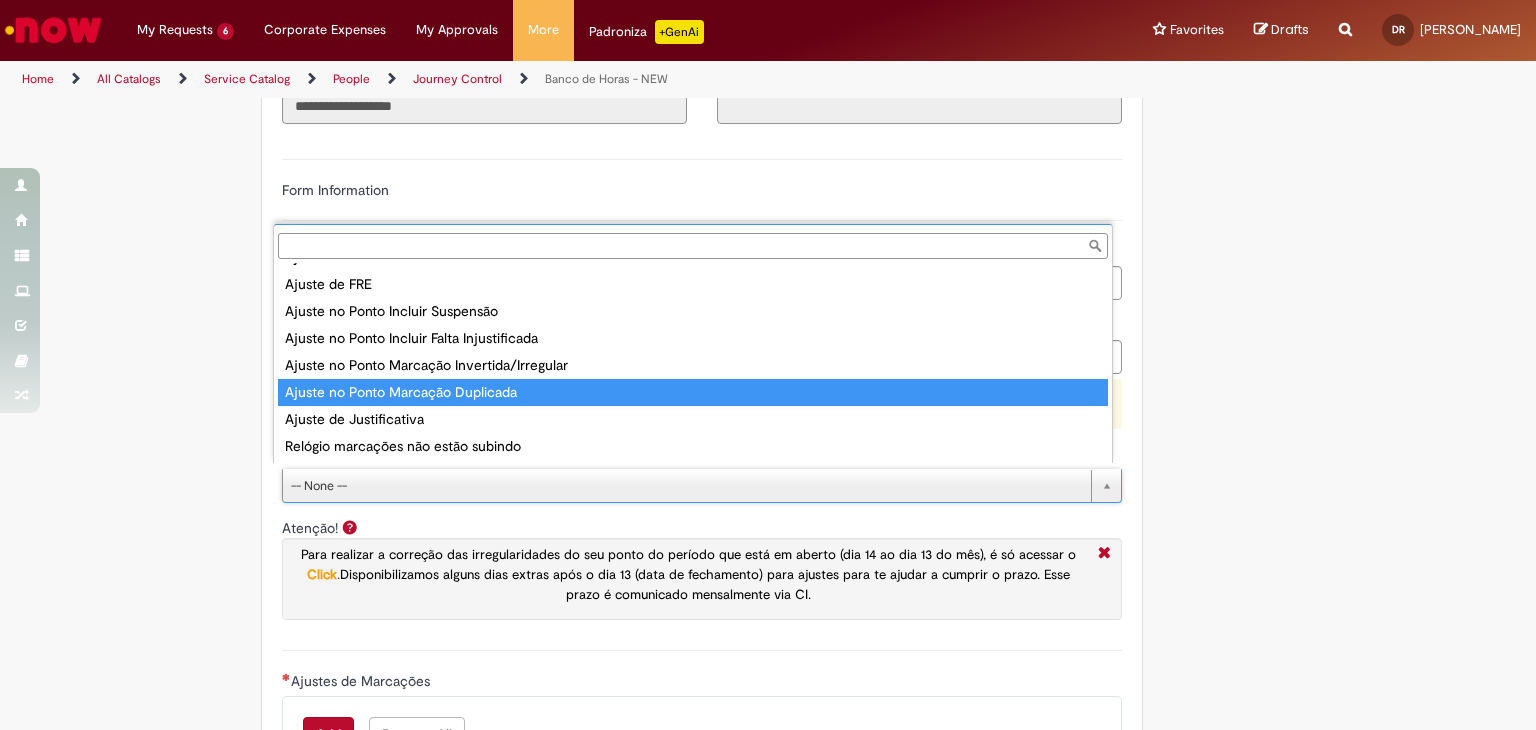 type on "**********" 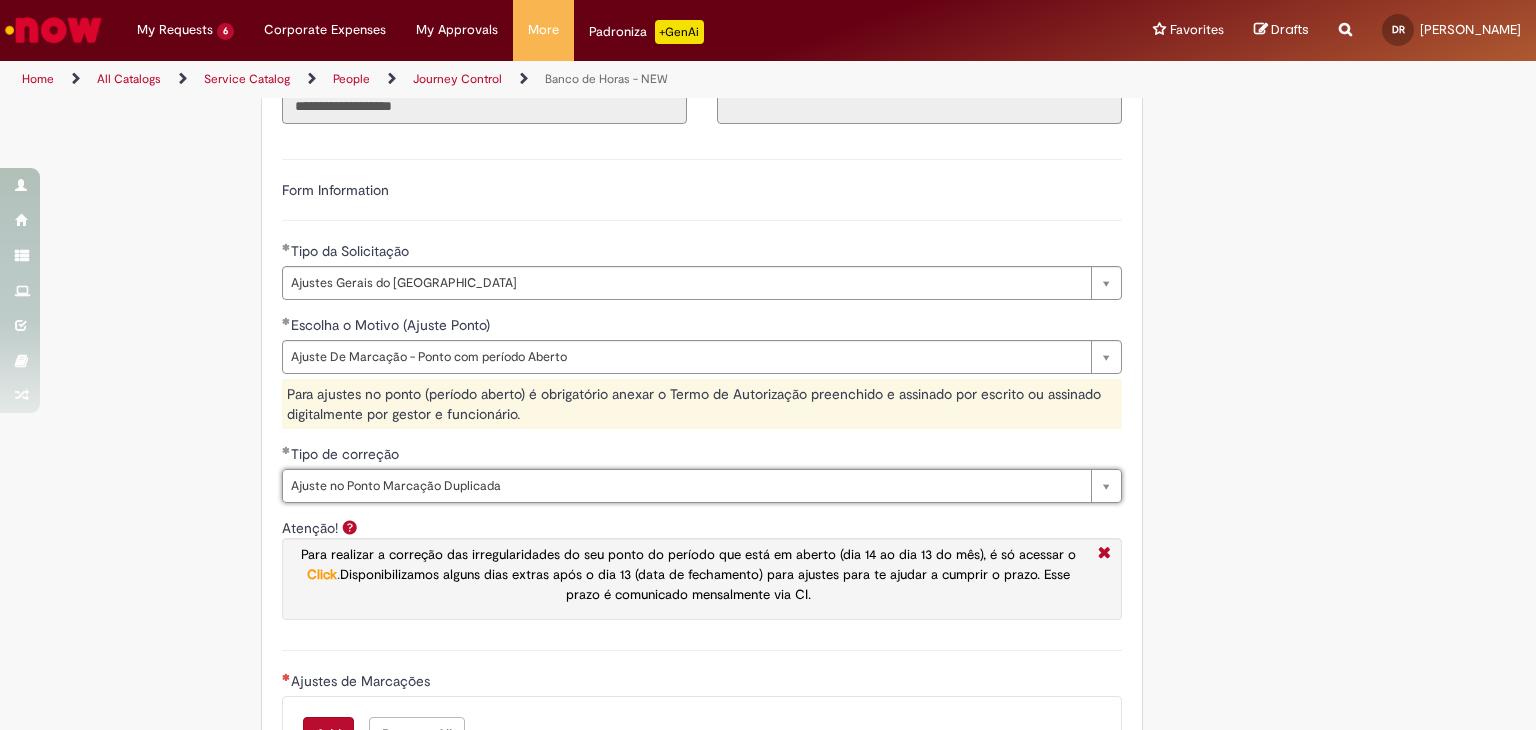 click on "**********" at bounding box center (670, 340) 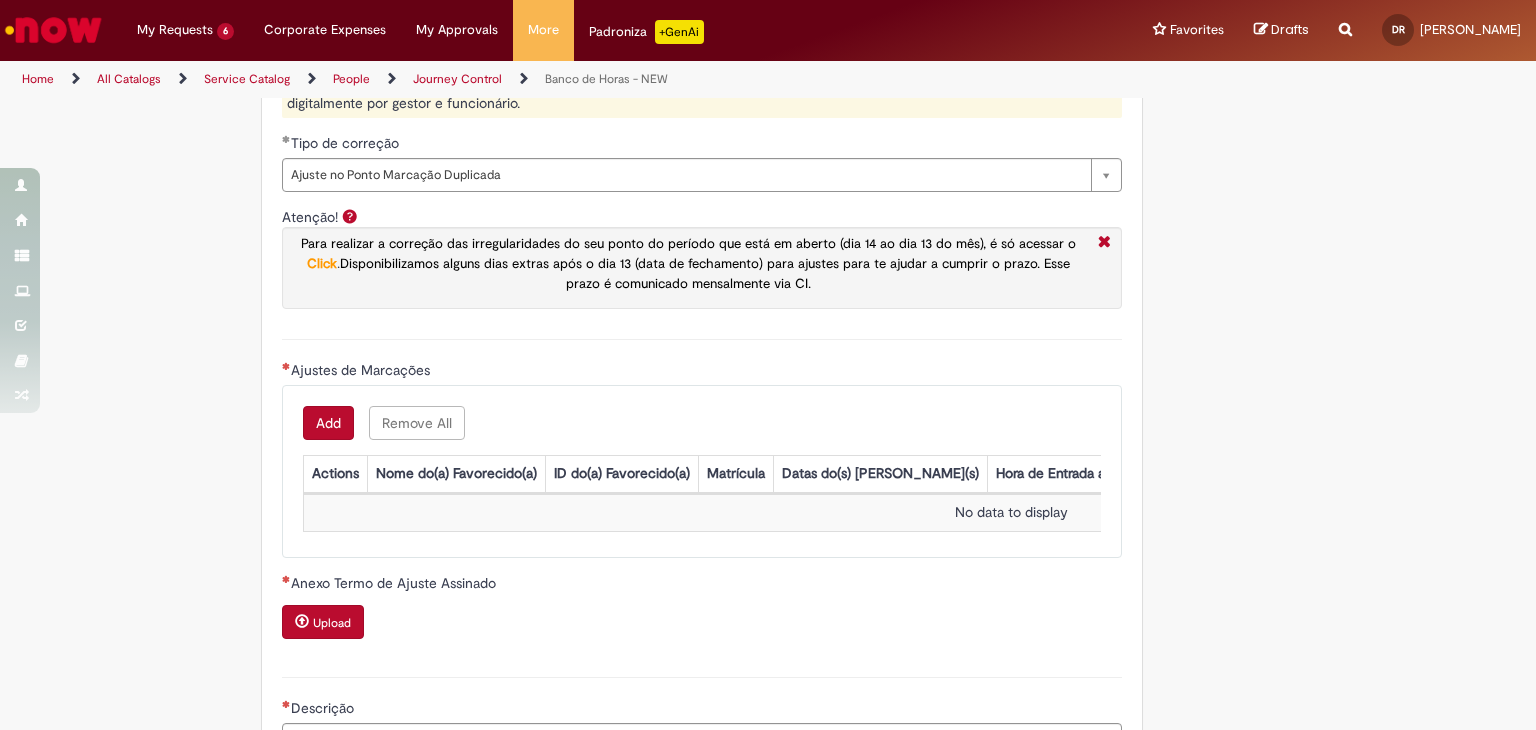 scroll, scrollTop: 1560, scrollLeft: 0, axis: vertical 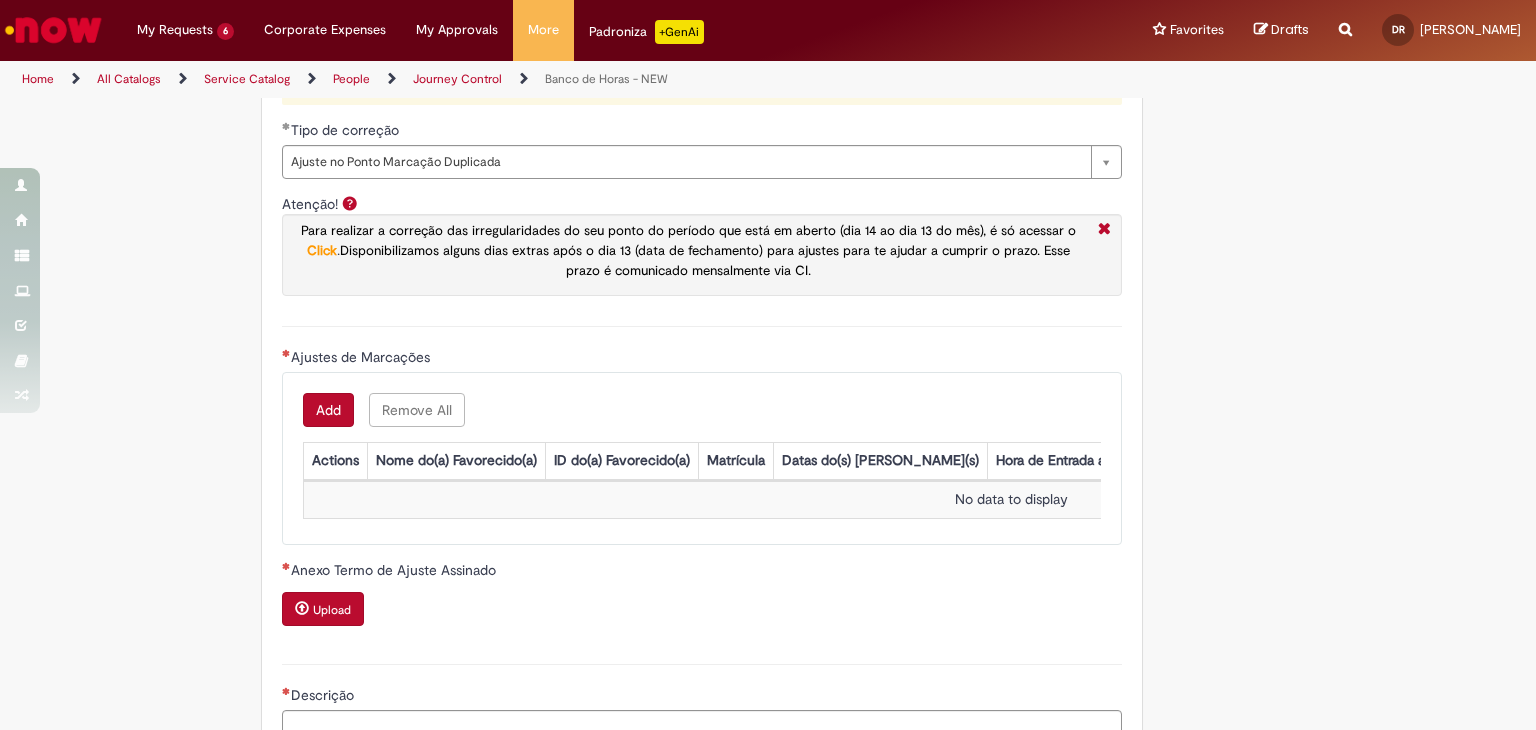 click on "Add" at bounding box center [328, 410] 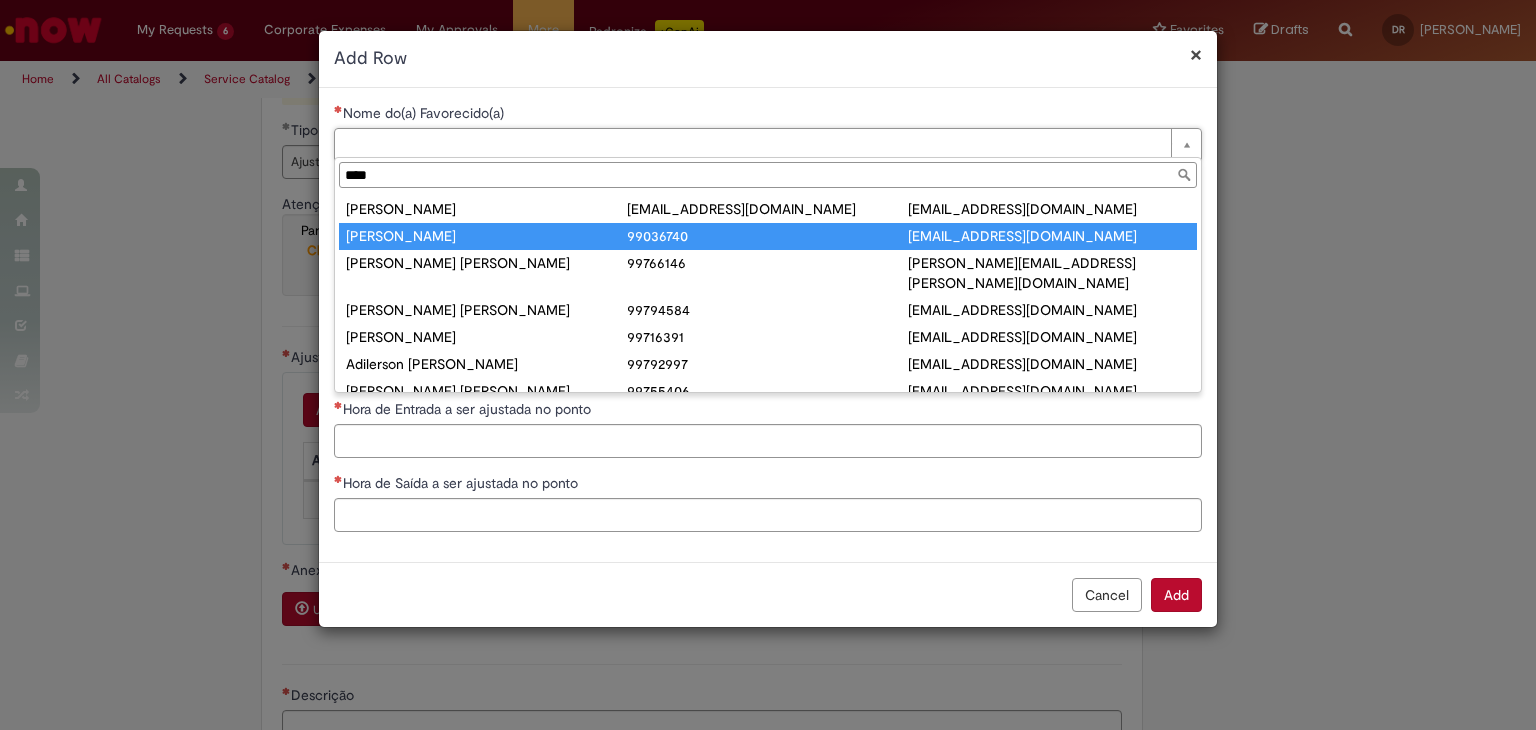 type on "****" 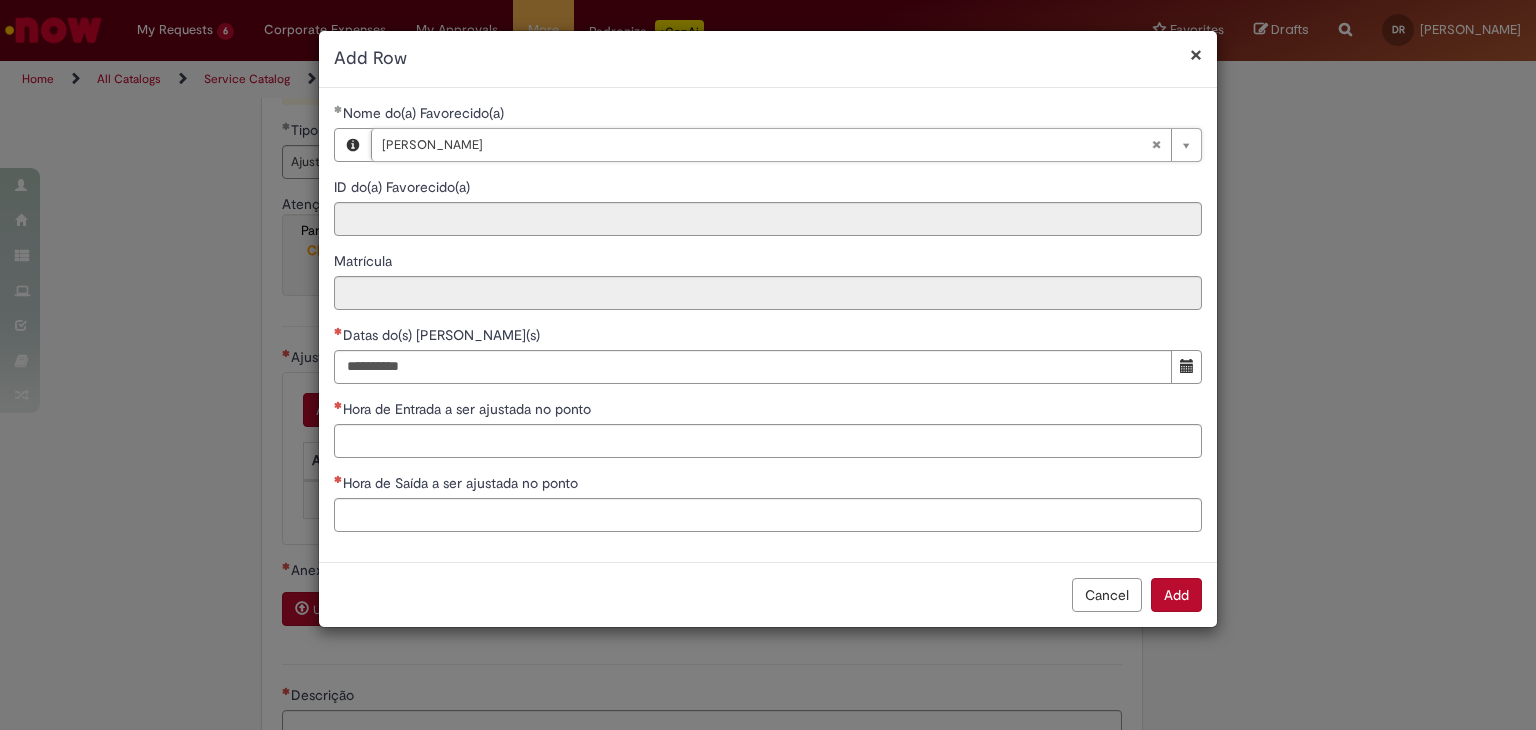 type on "********" 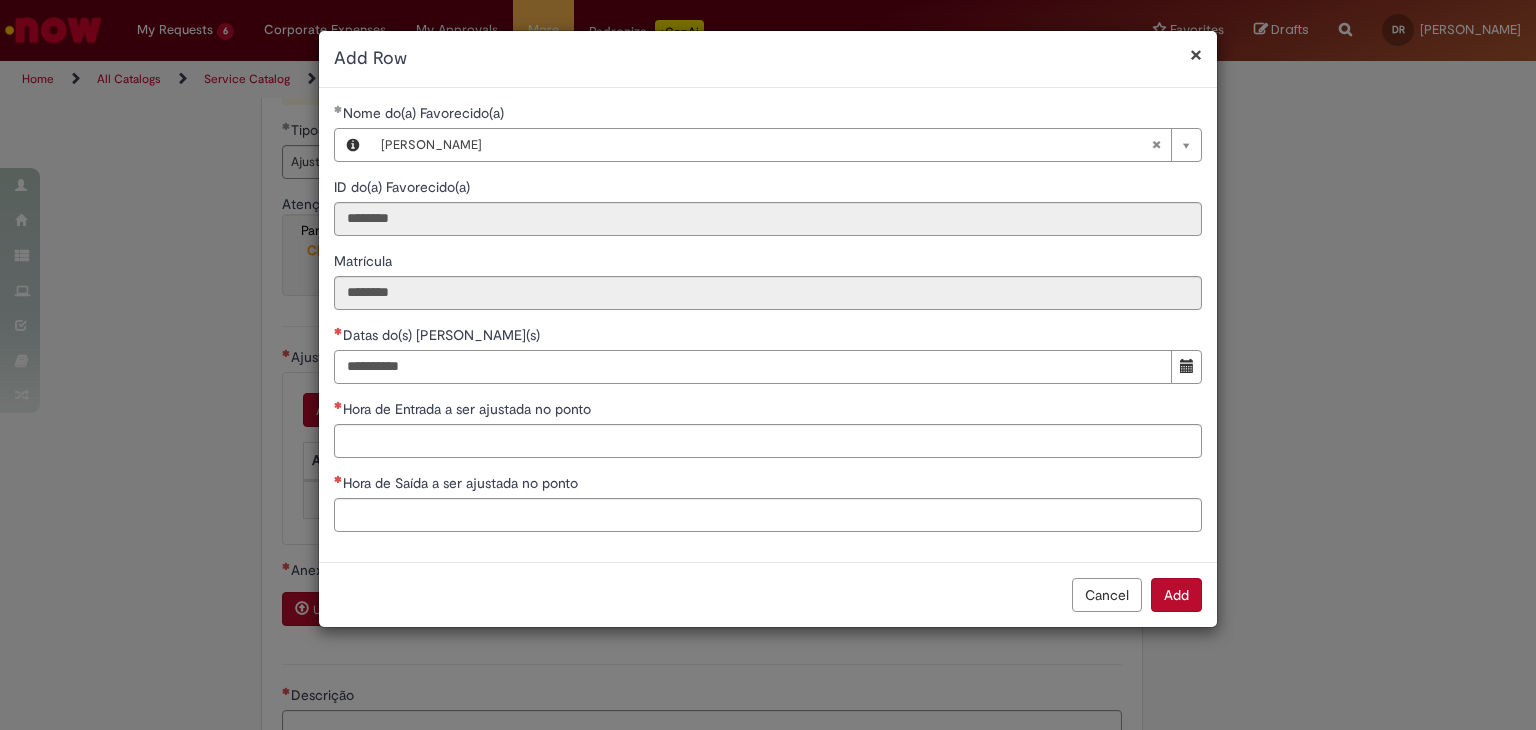 click on "Datas do(s) [PERSON_NAME](s)" at bounding box center (753, 367) 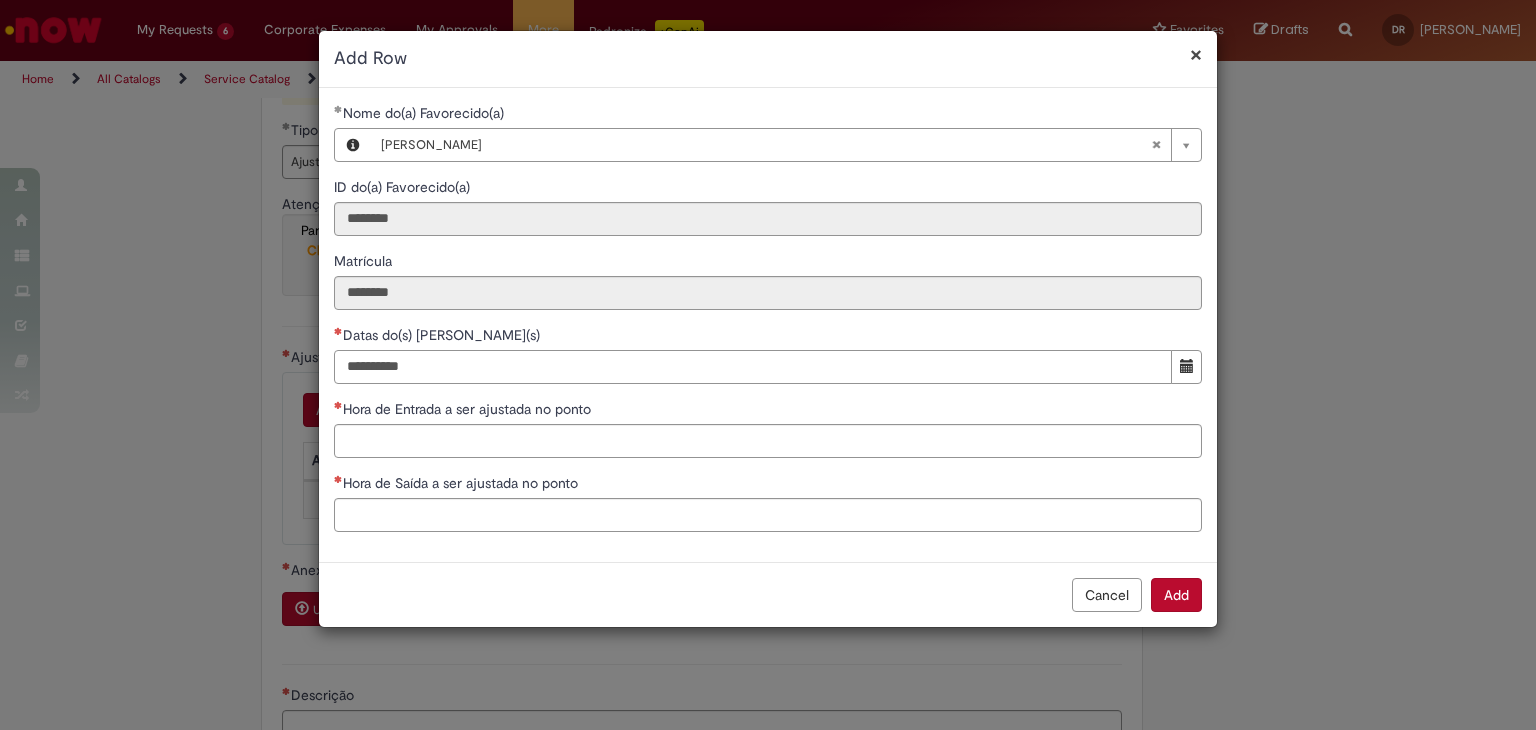 type on "**********" 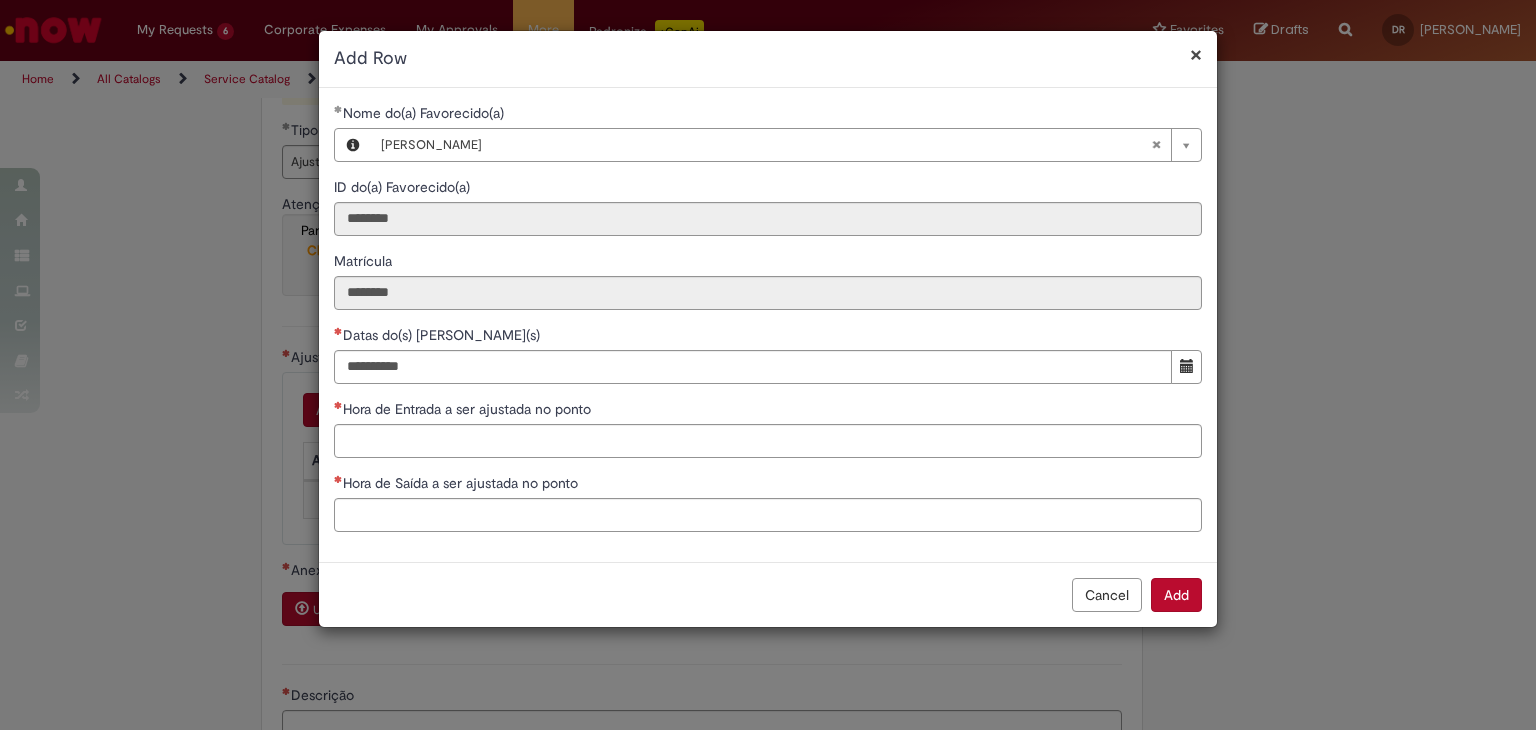 type 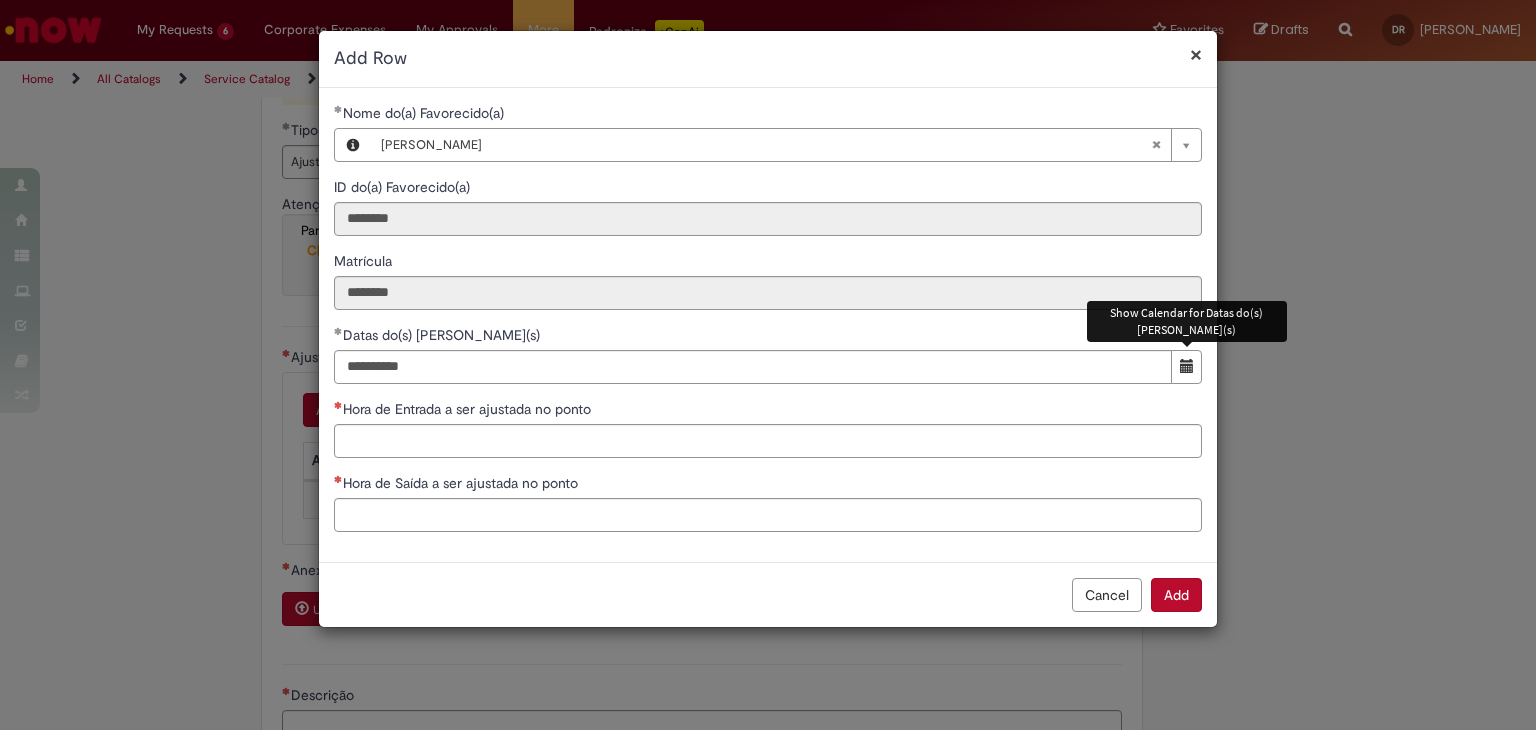 click at bounding box center (1186, 367) 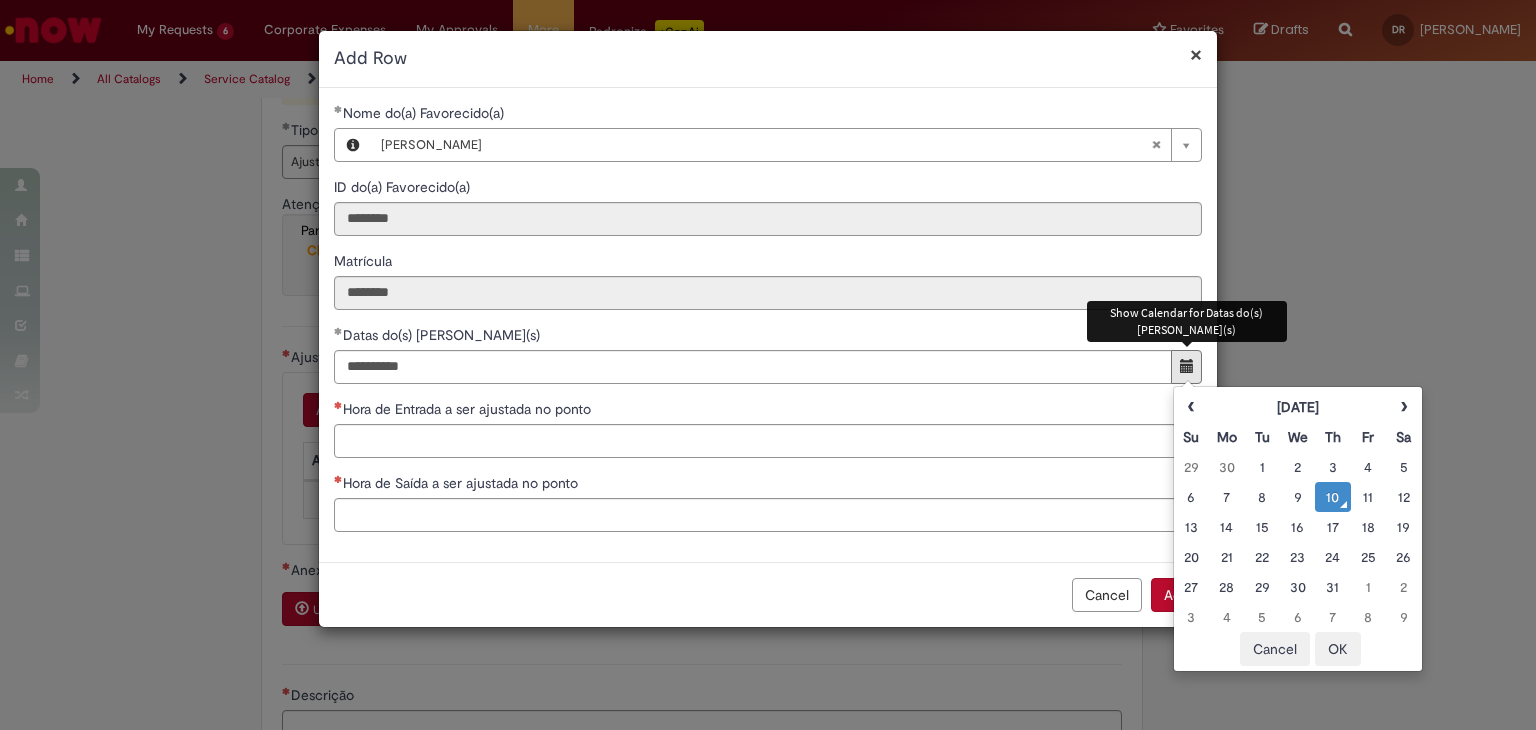 type 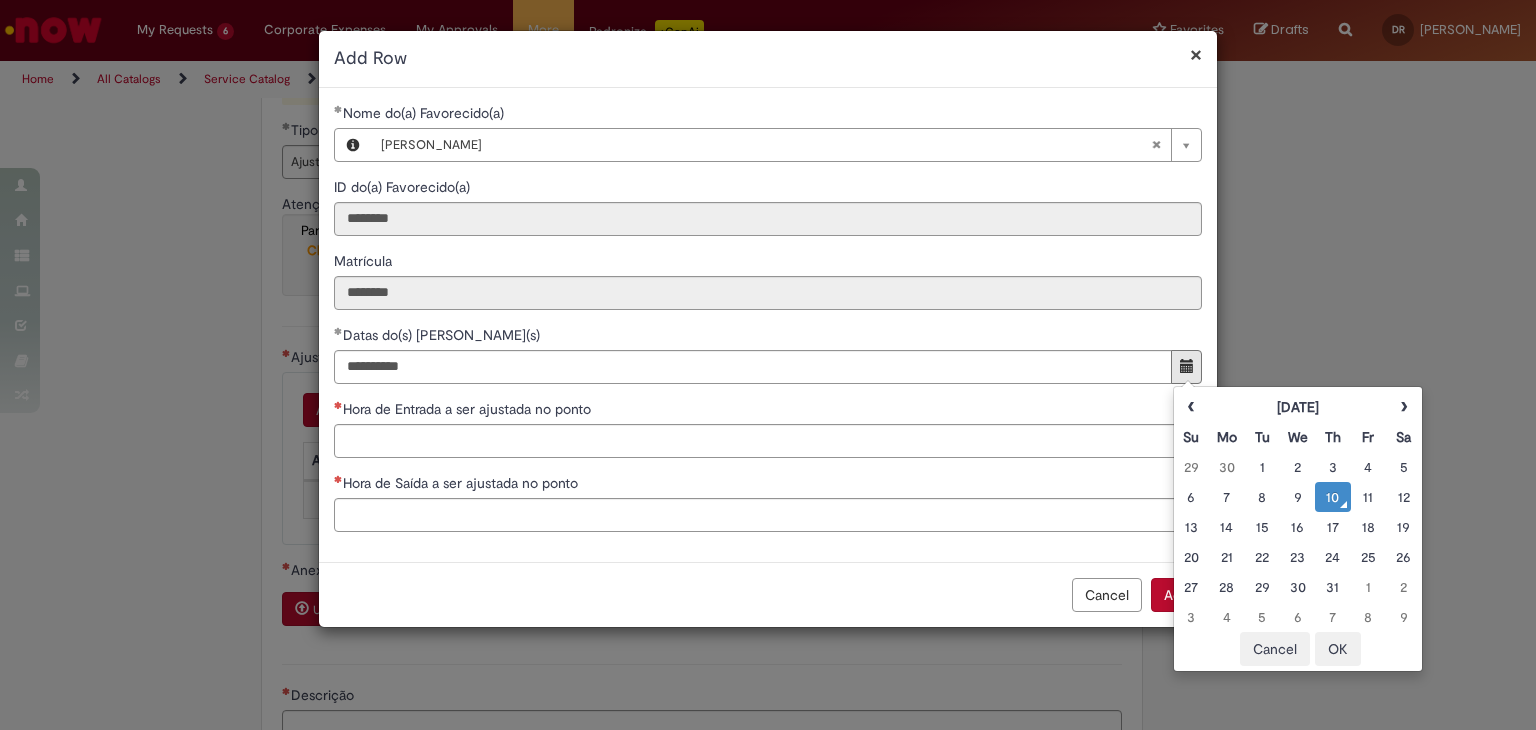 type 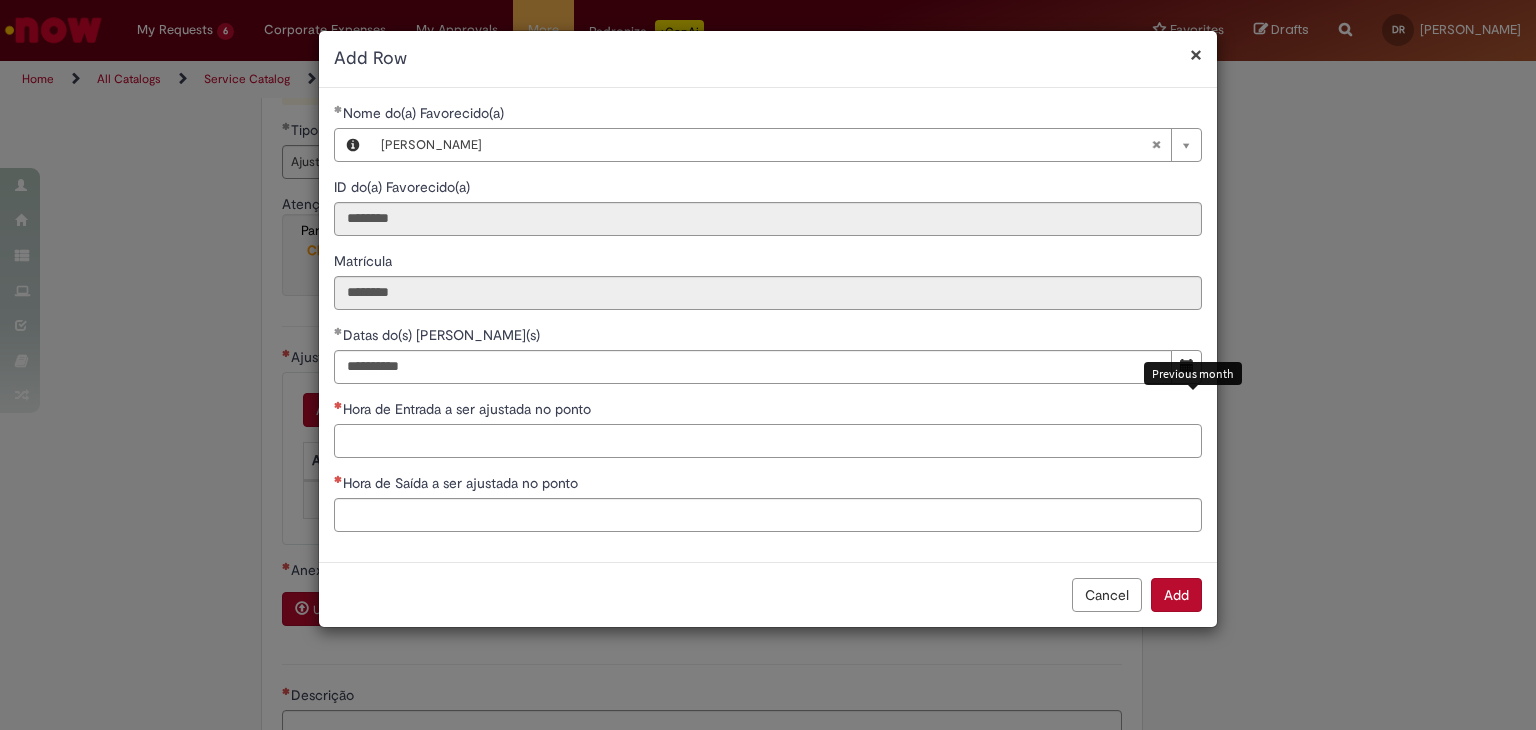 click on "Hora de Entrada a ser ajustada no ponto" at bounding box center (768, 441) 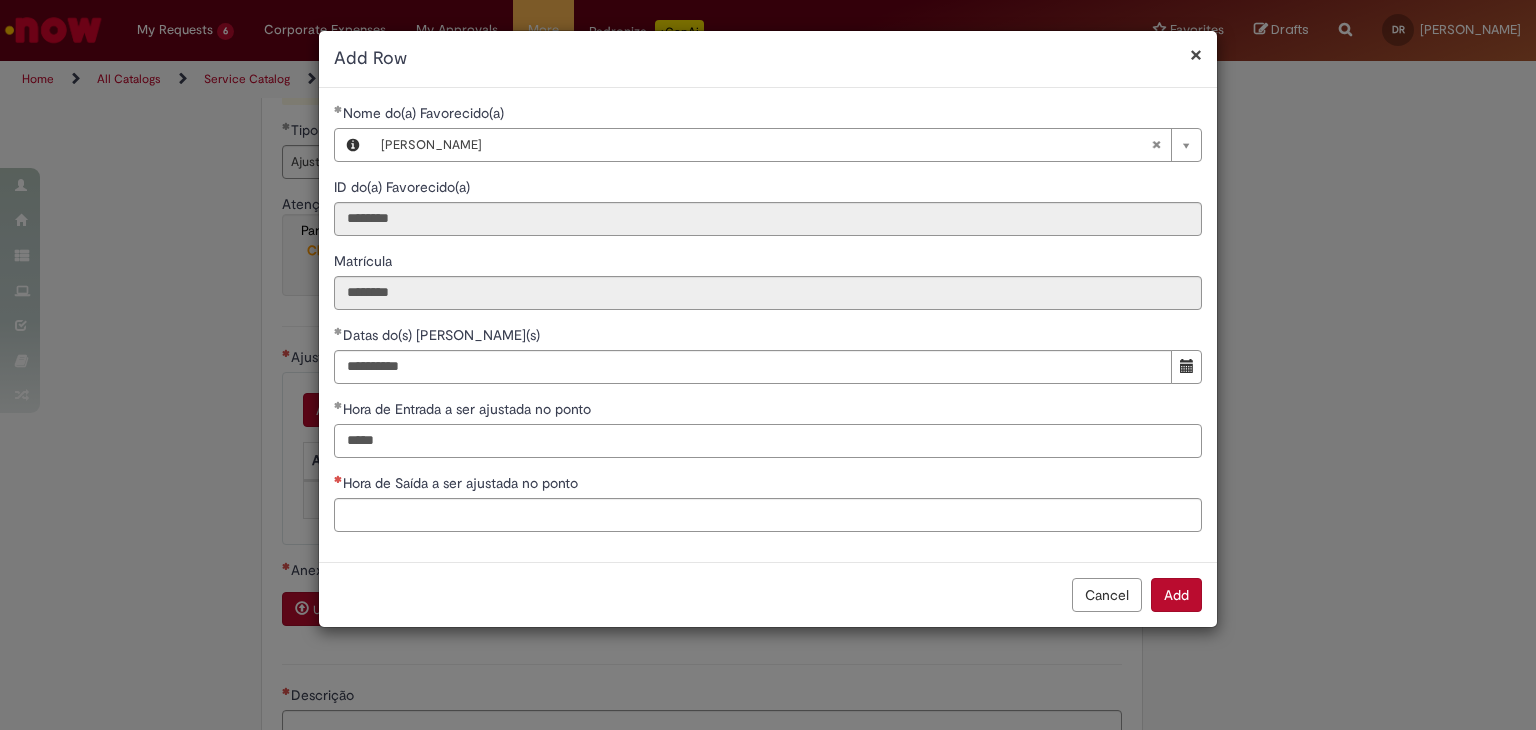 type on "*****" 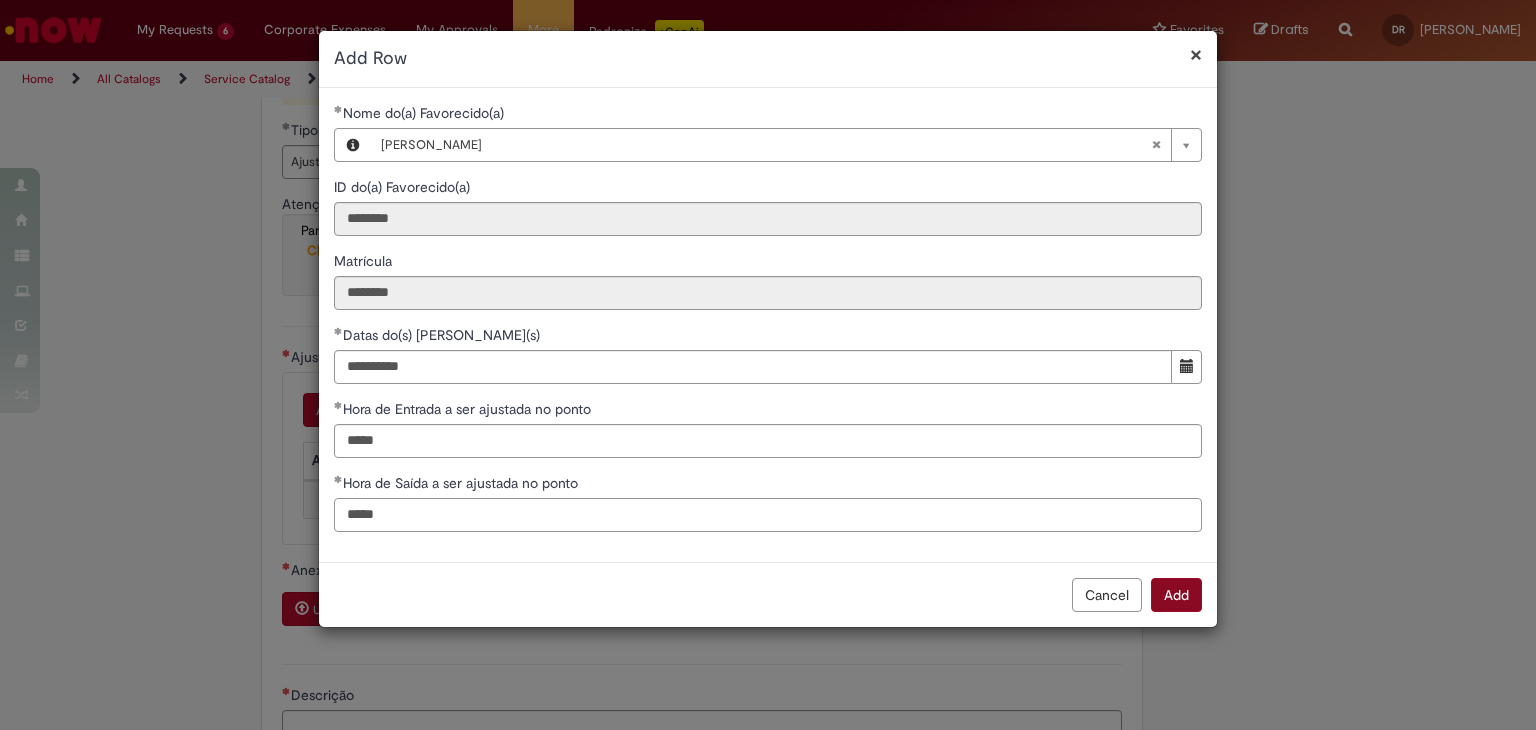 type on "*****" 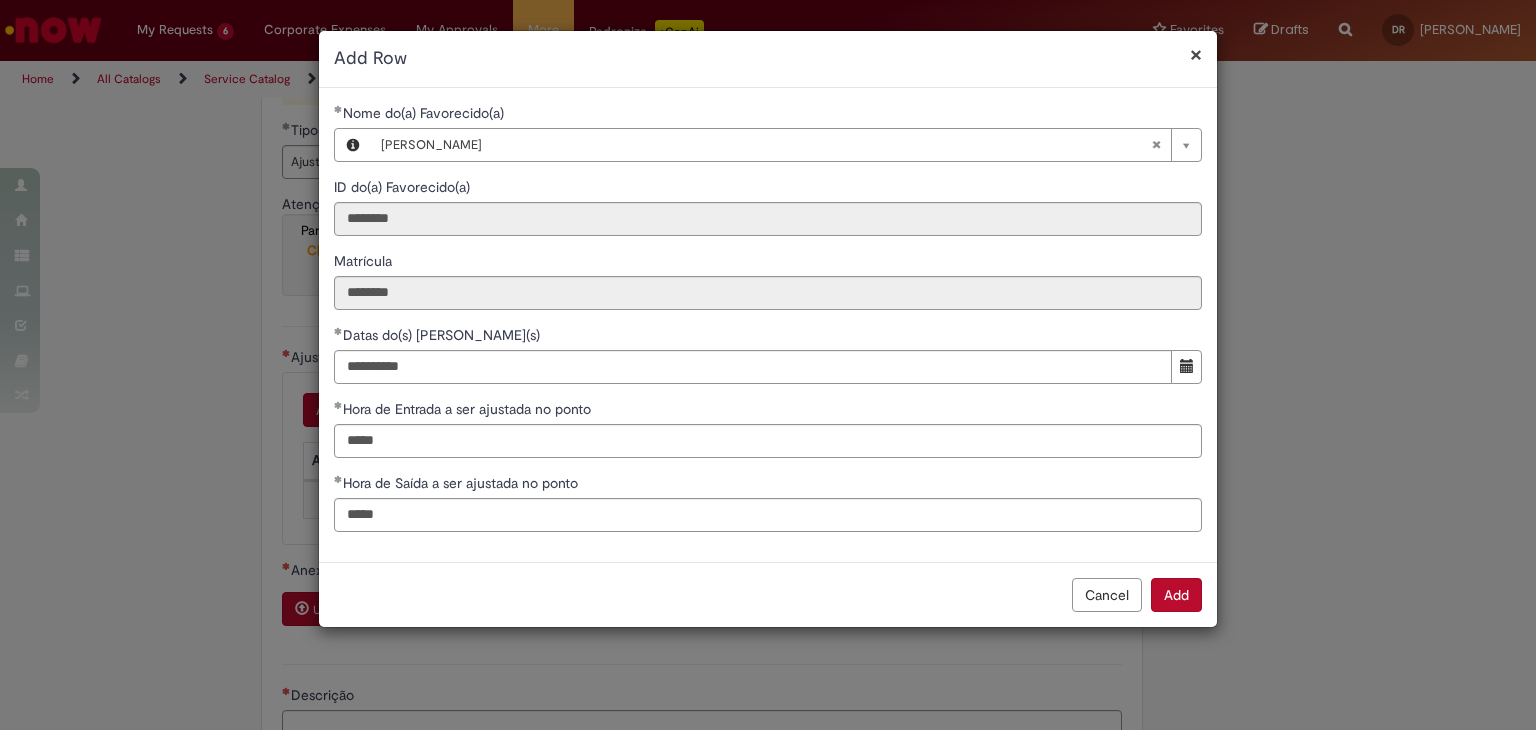 click on "Add" at bounding box center [1176, 595] 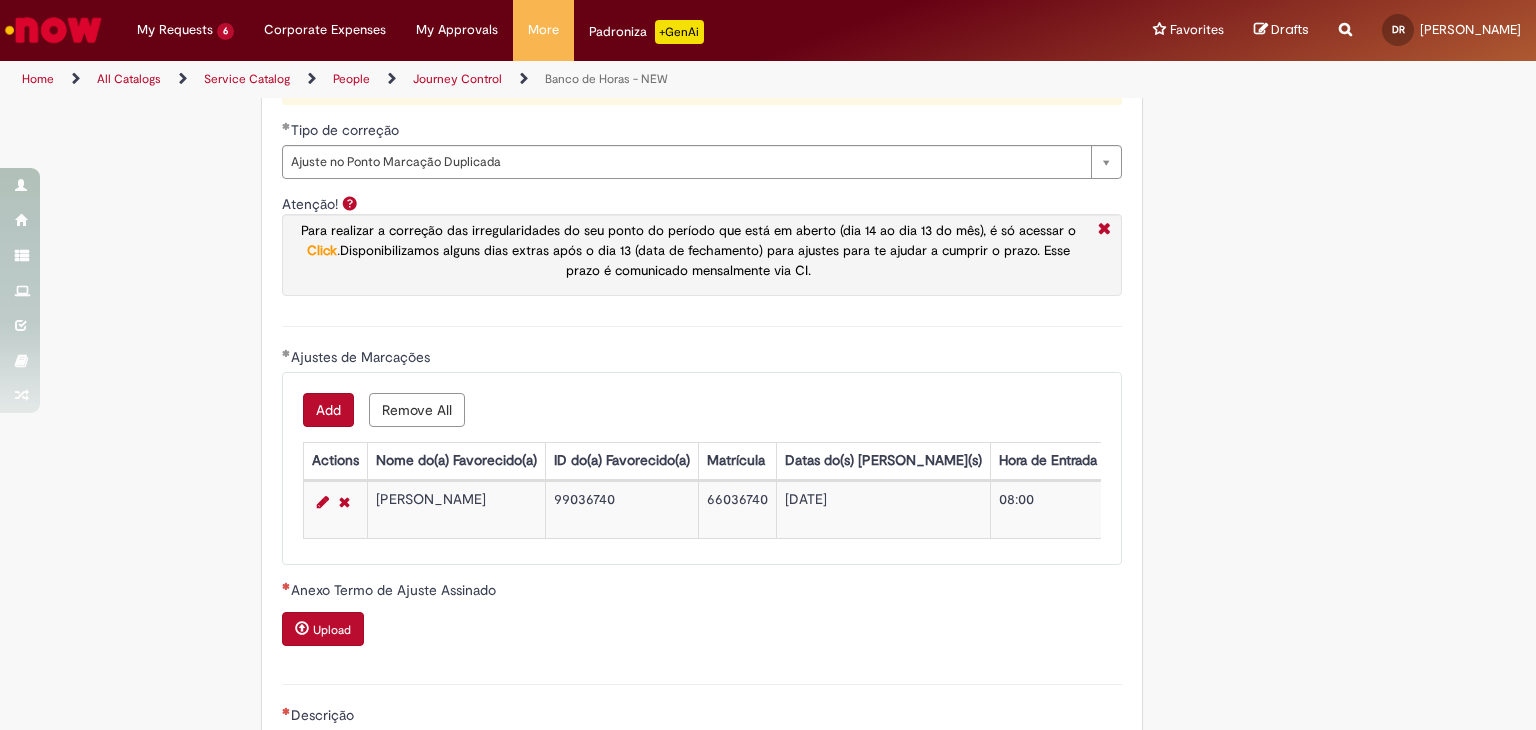 scroll, scrollTop: 1922, scrollLeft: 0, axis: vertical 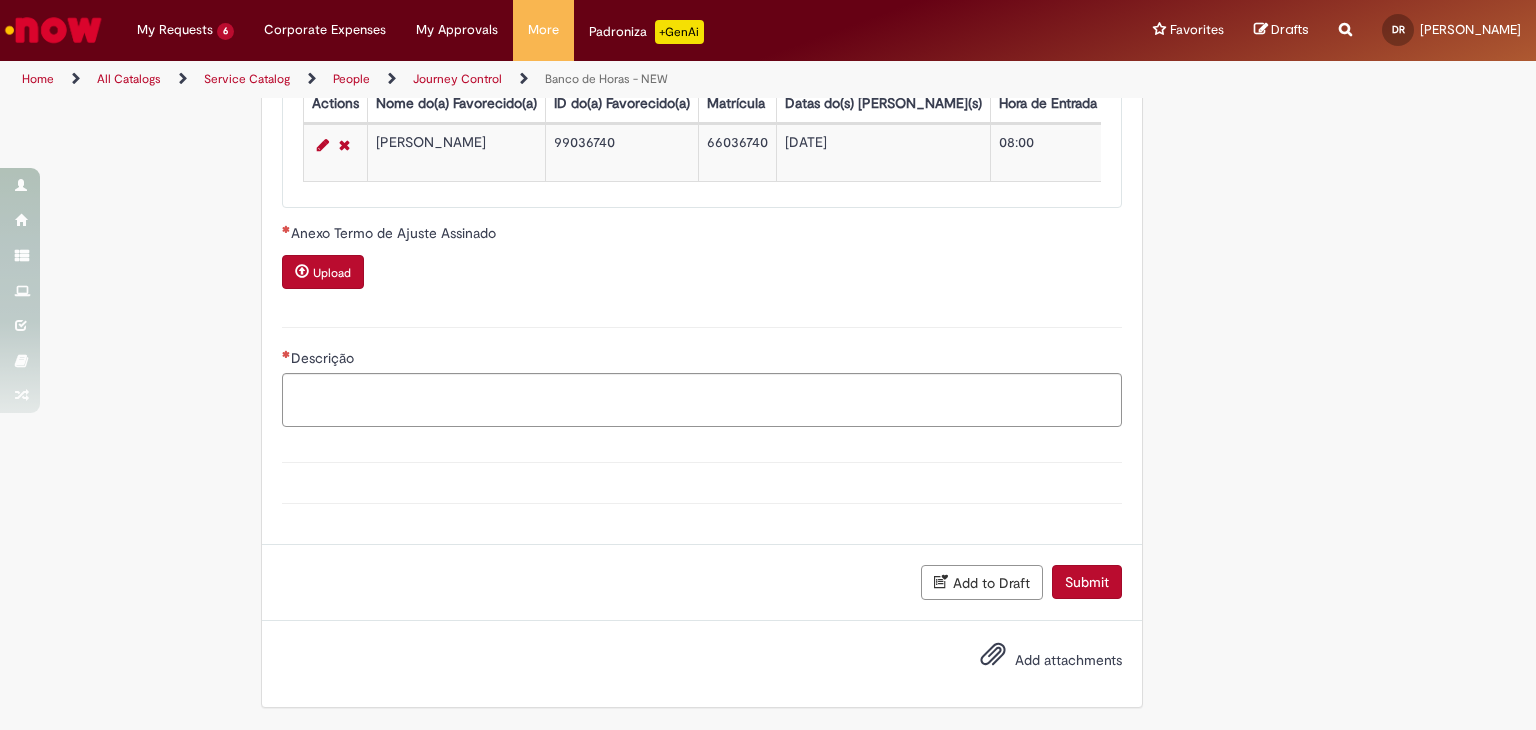 click on "Upload" at bounding box center (323, 272) 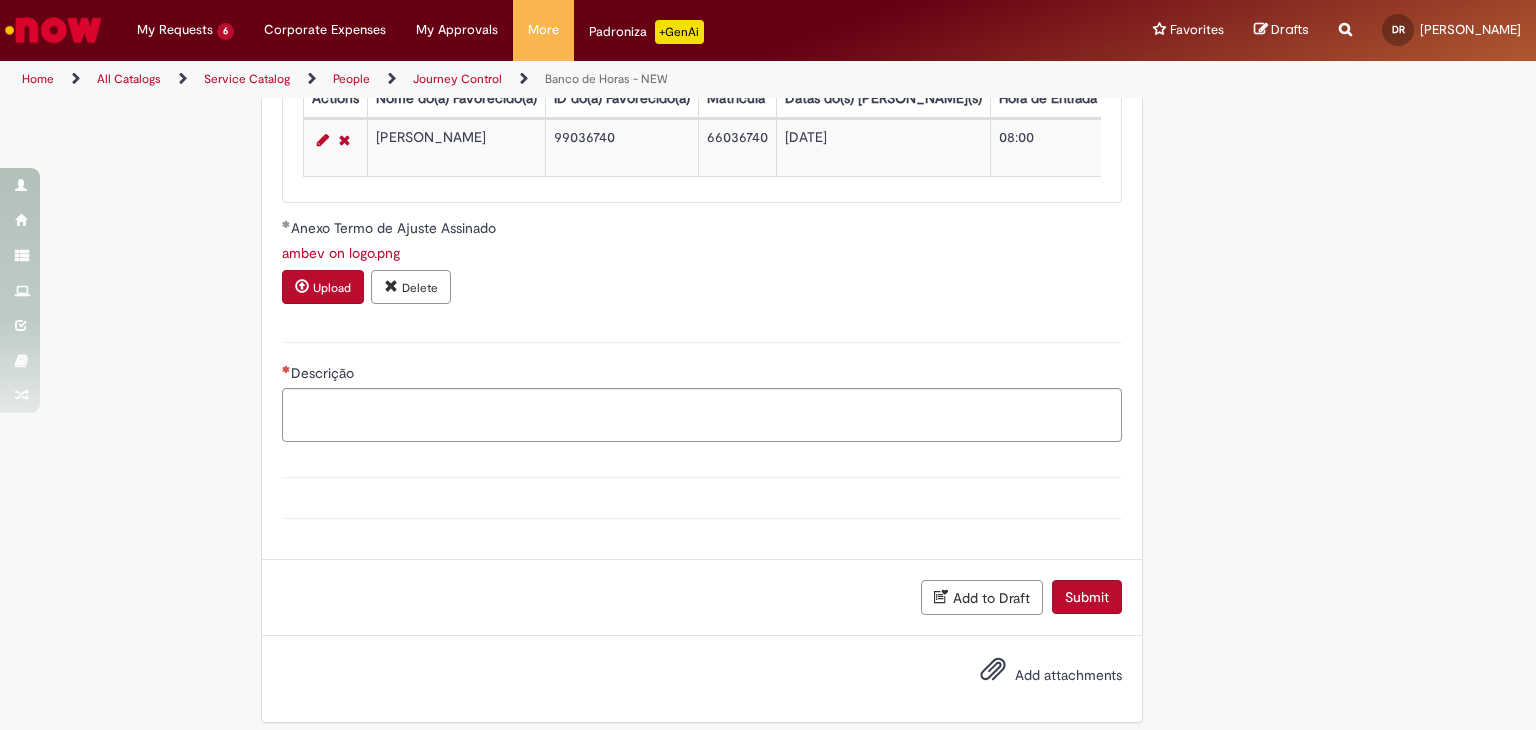 click on "Descrição" at bounding box center [702, 375] 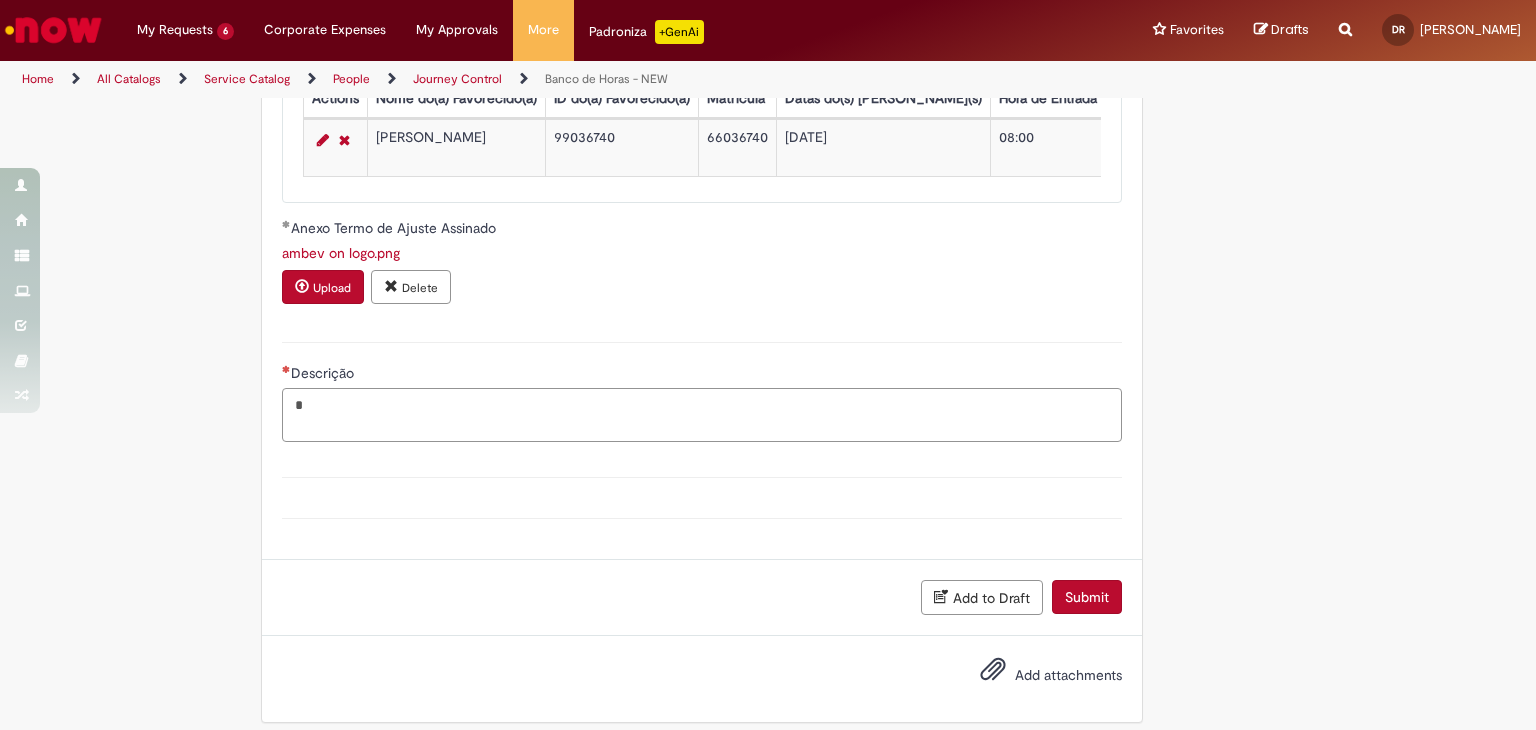 click on "*" at bounding box center [702, 415] 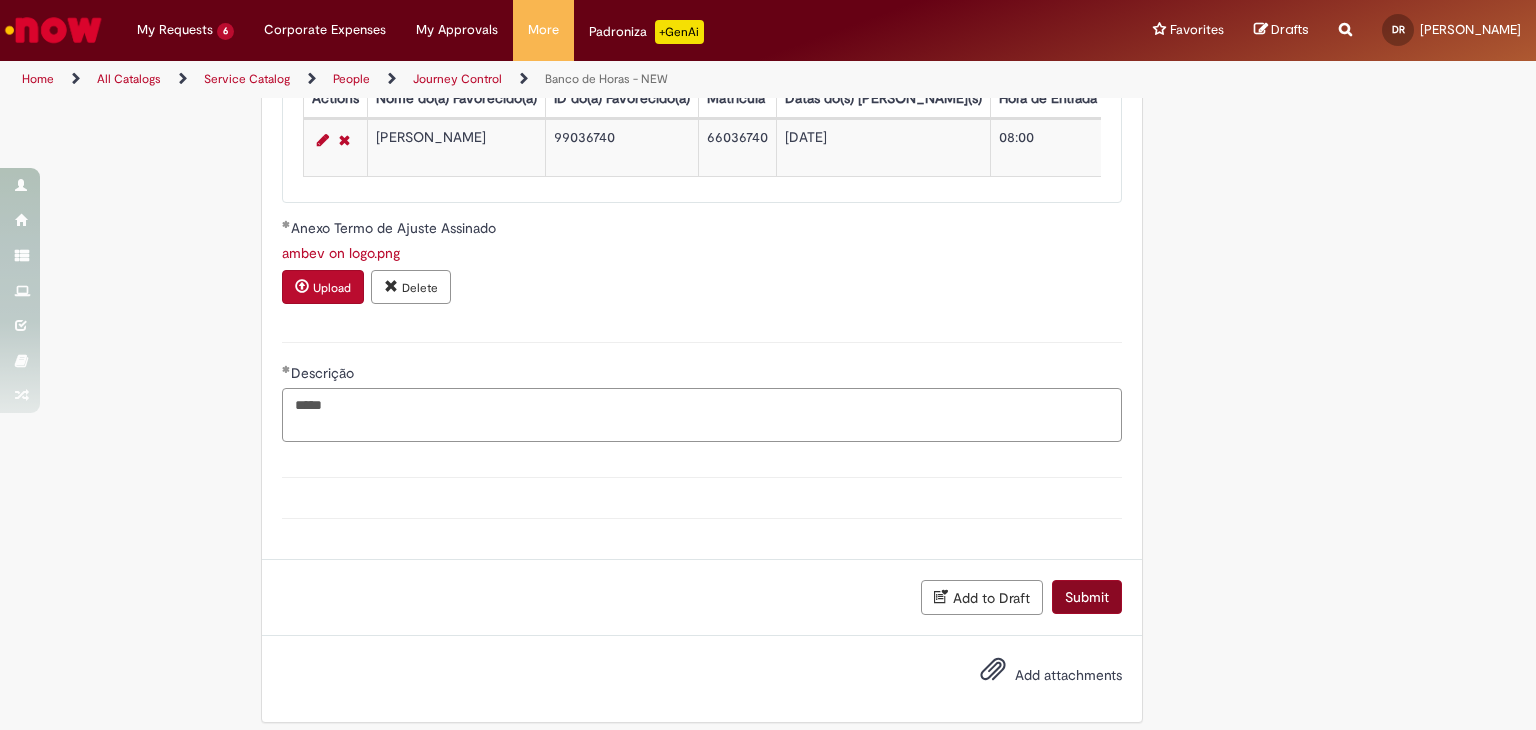type on "*****" 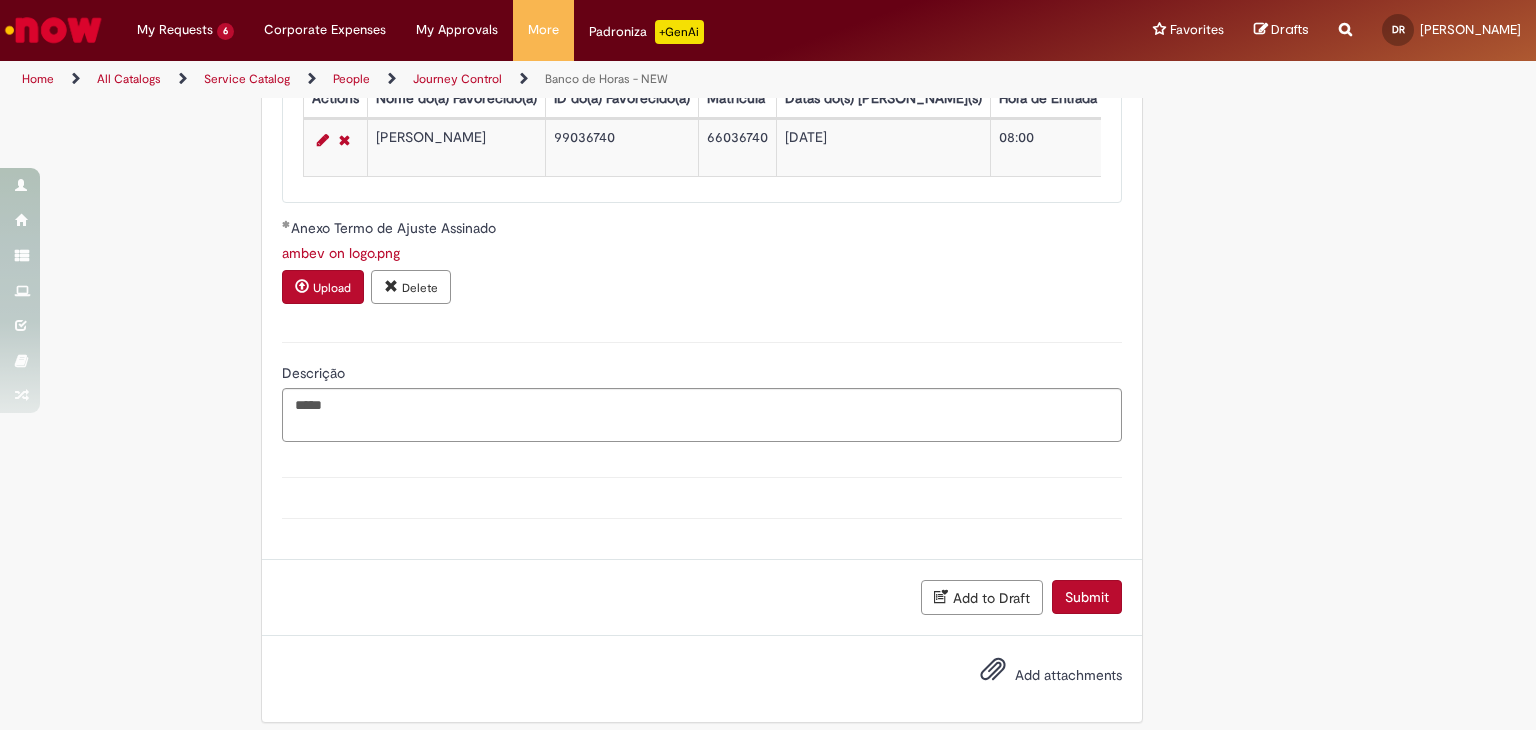 click on "Submit" at bounding box center [1087, 597] 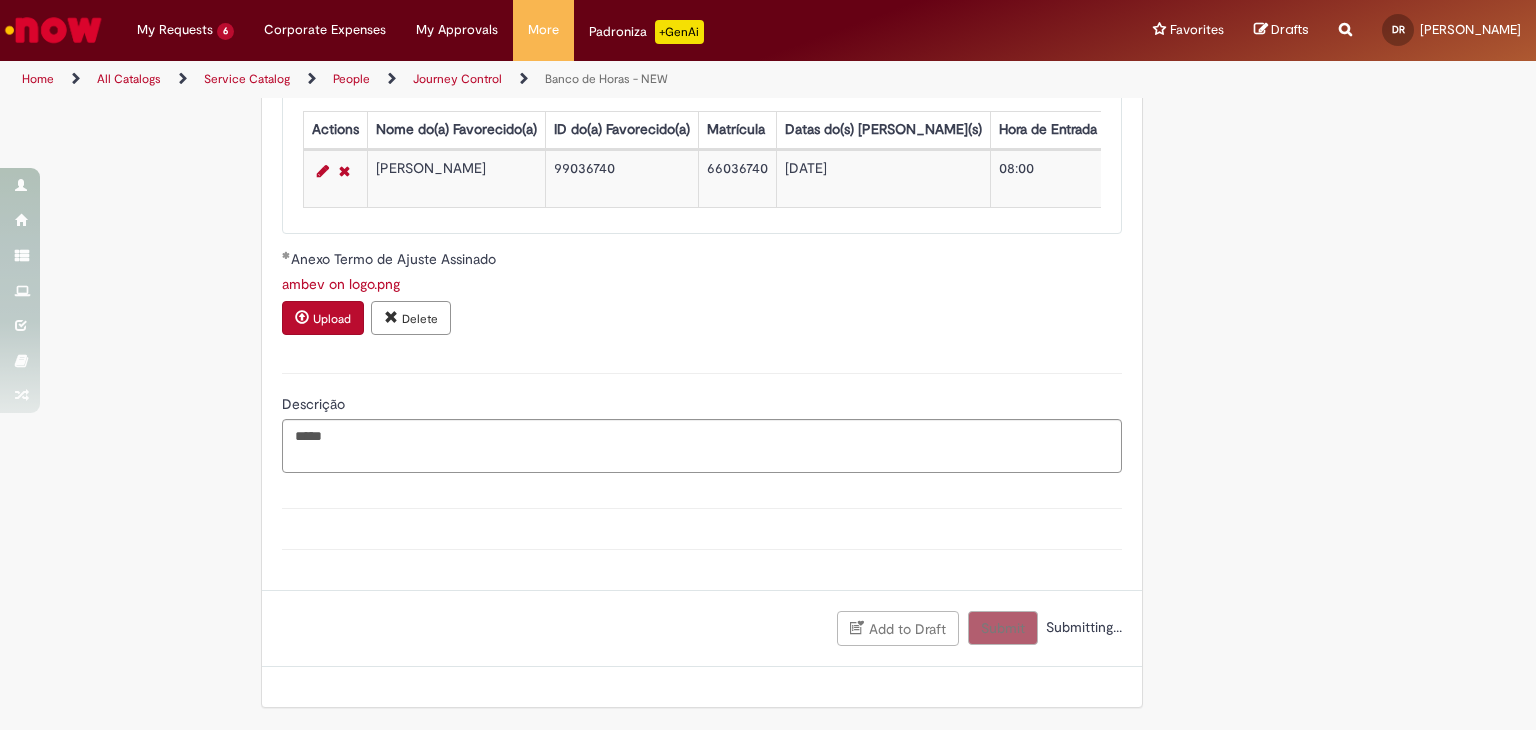 scroll, scrollTop: 1896, scrollLeft: 0, axis: vertical 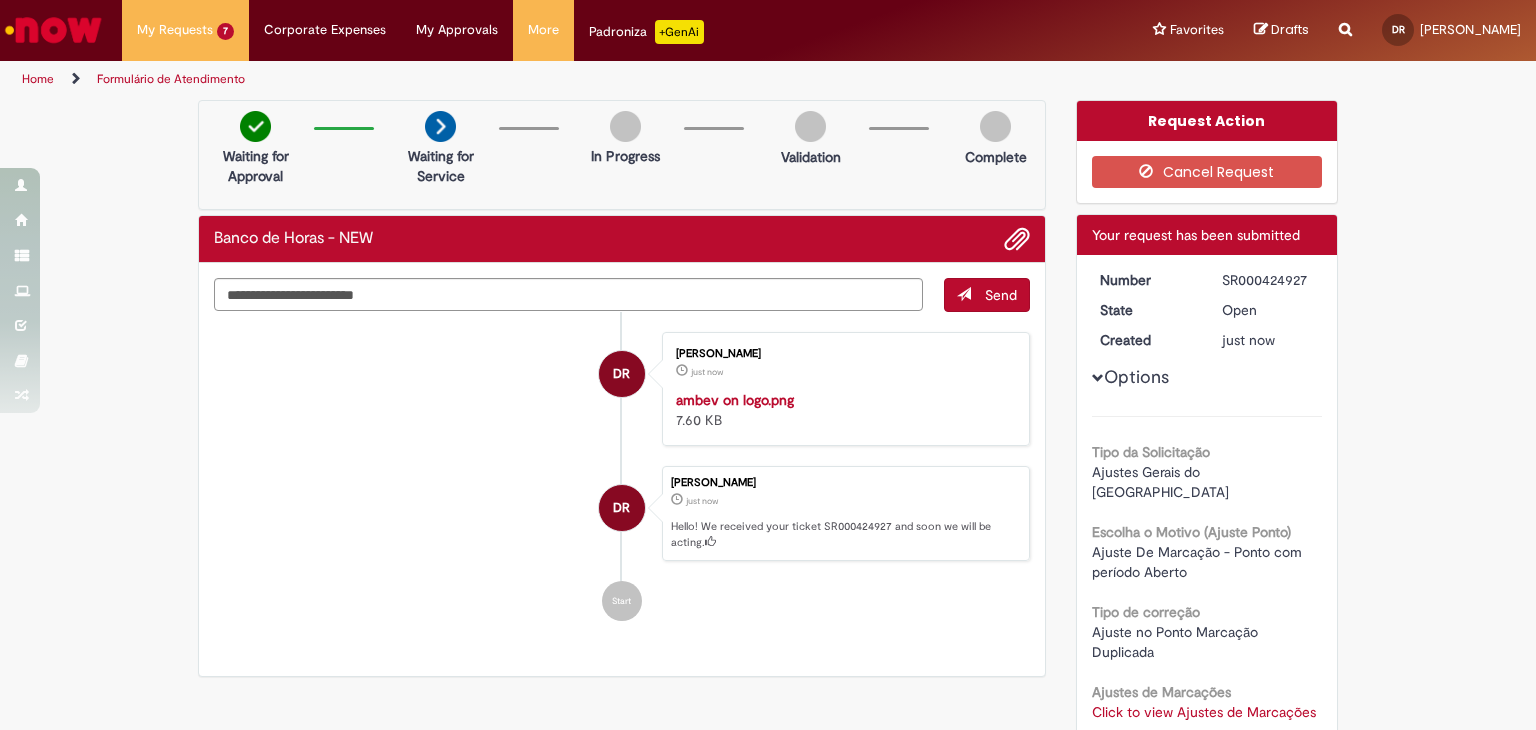 click on "SR000424927" at bounding box center [1268, 280] 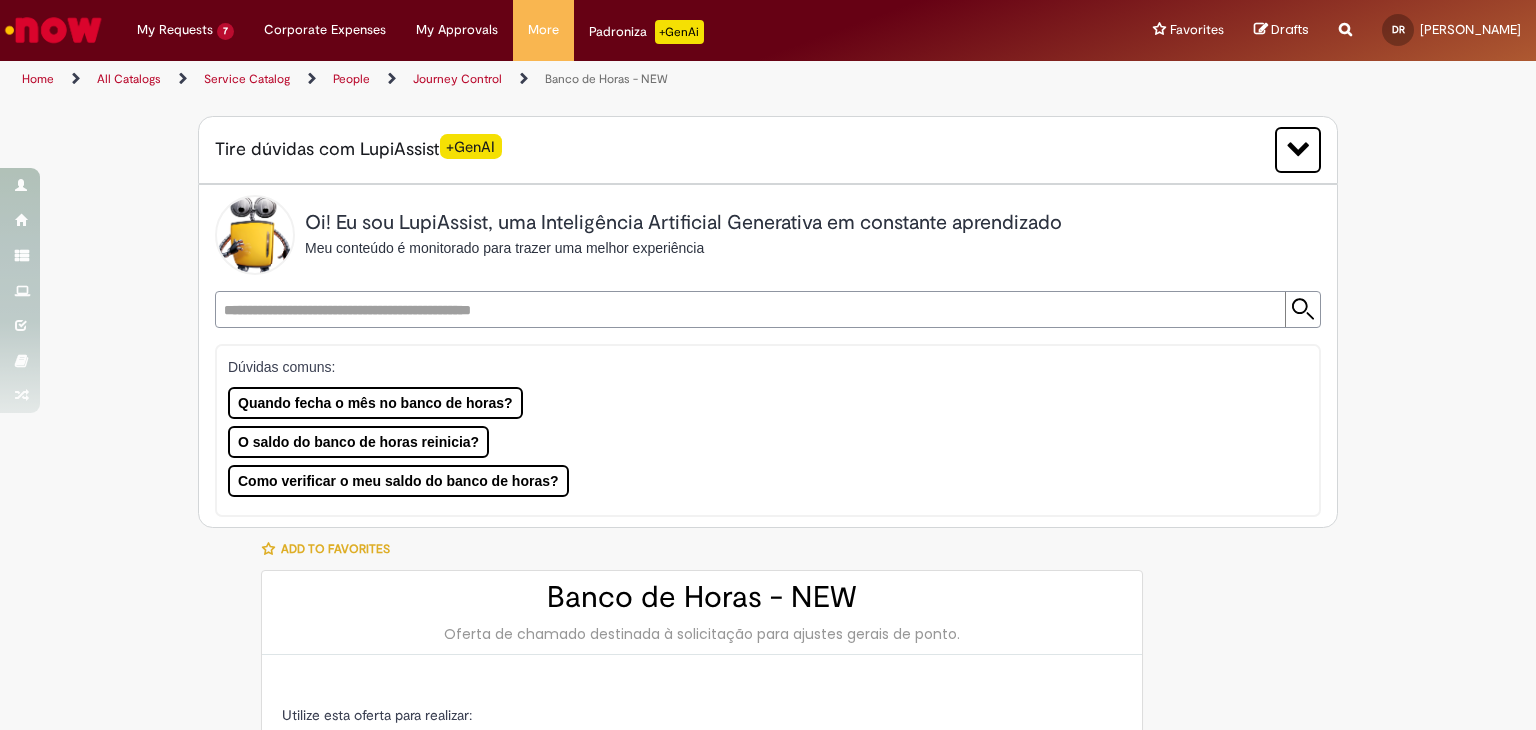 type on "**********" 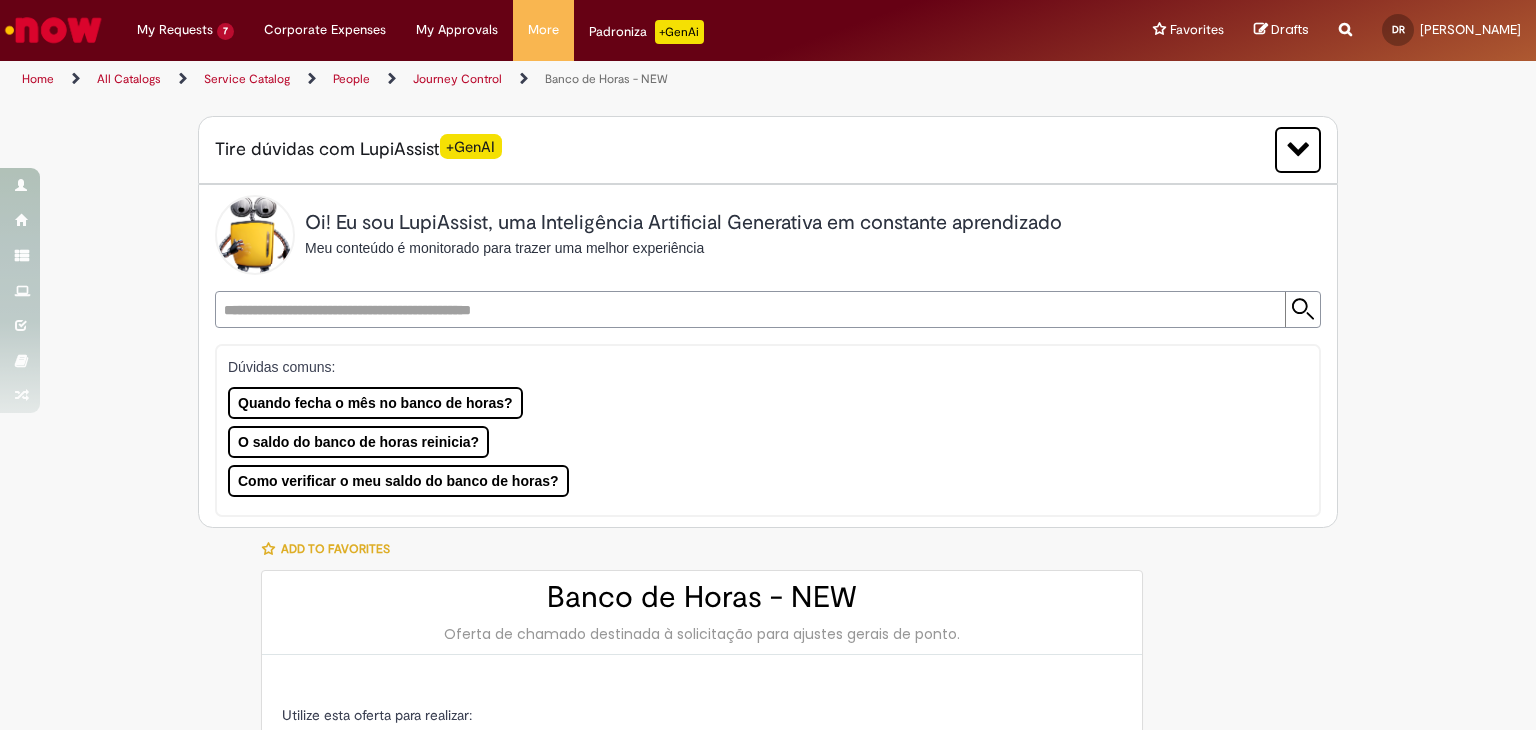 type on "**********" 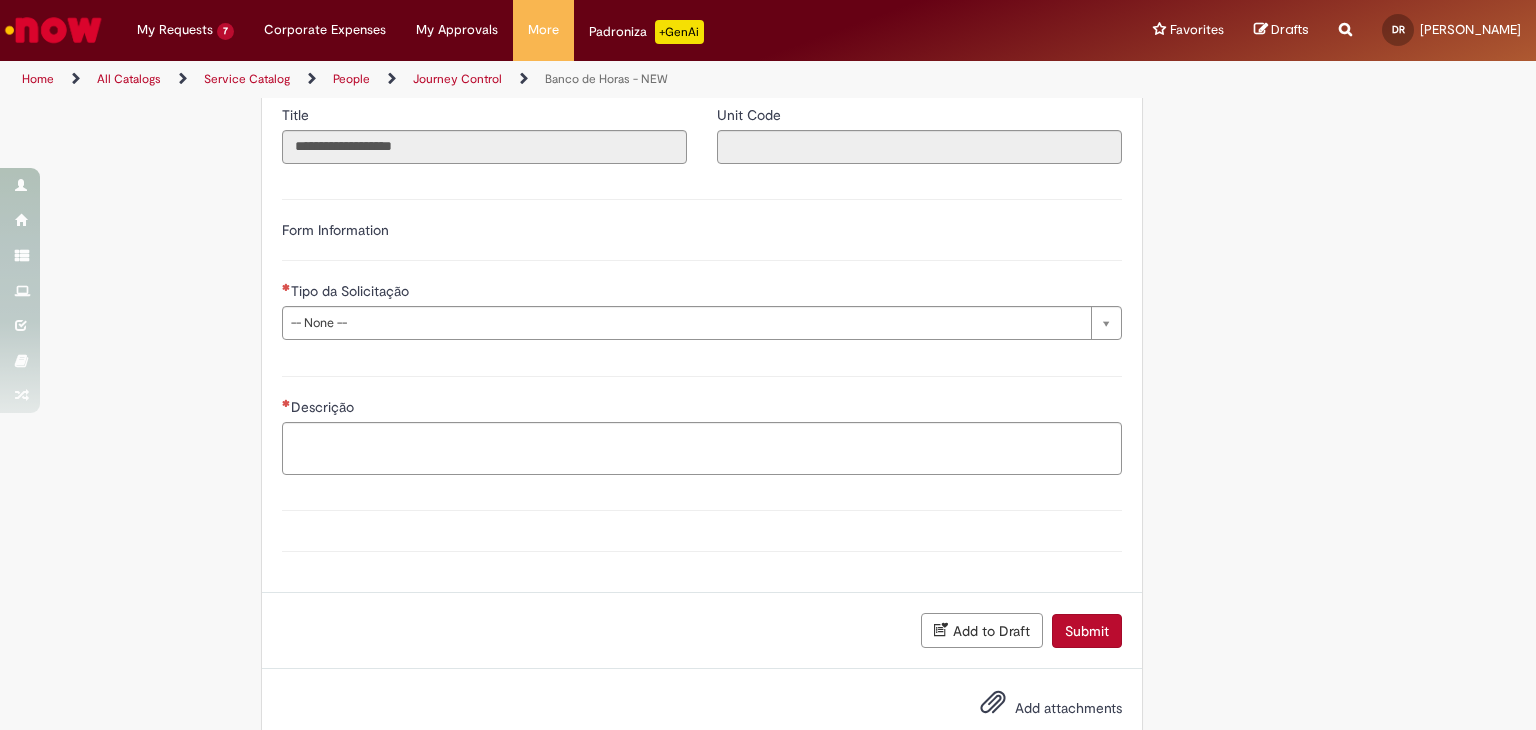 scroll, scrollTop: 1202, scrollLeft: 0, axis: vertical 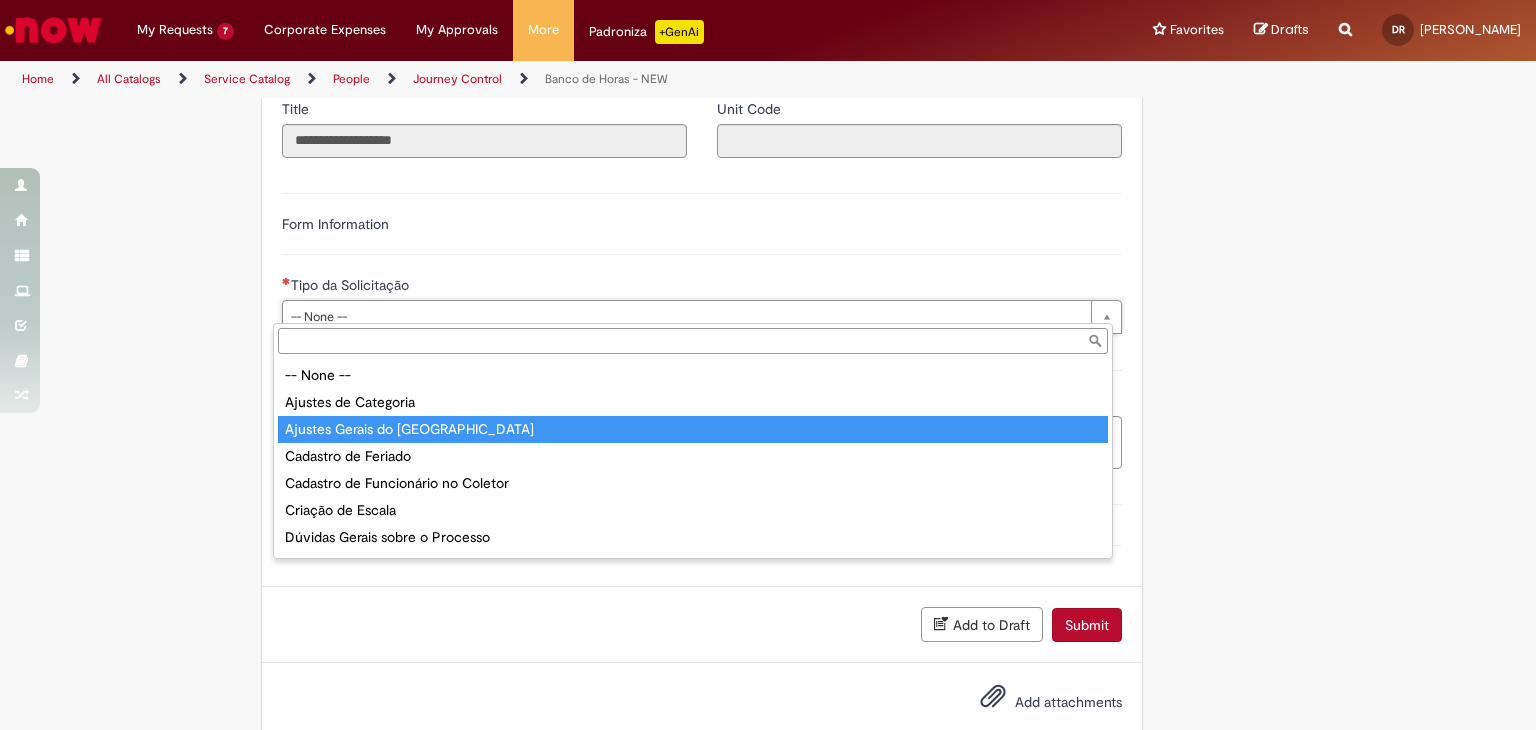 type on "**********" 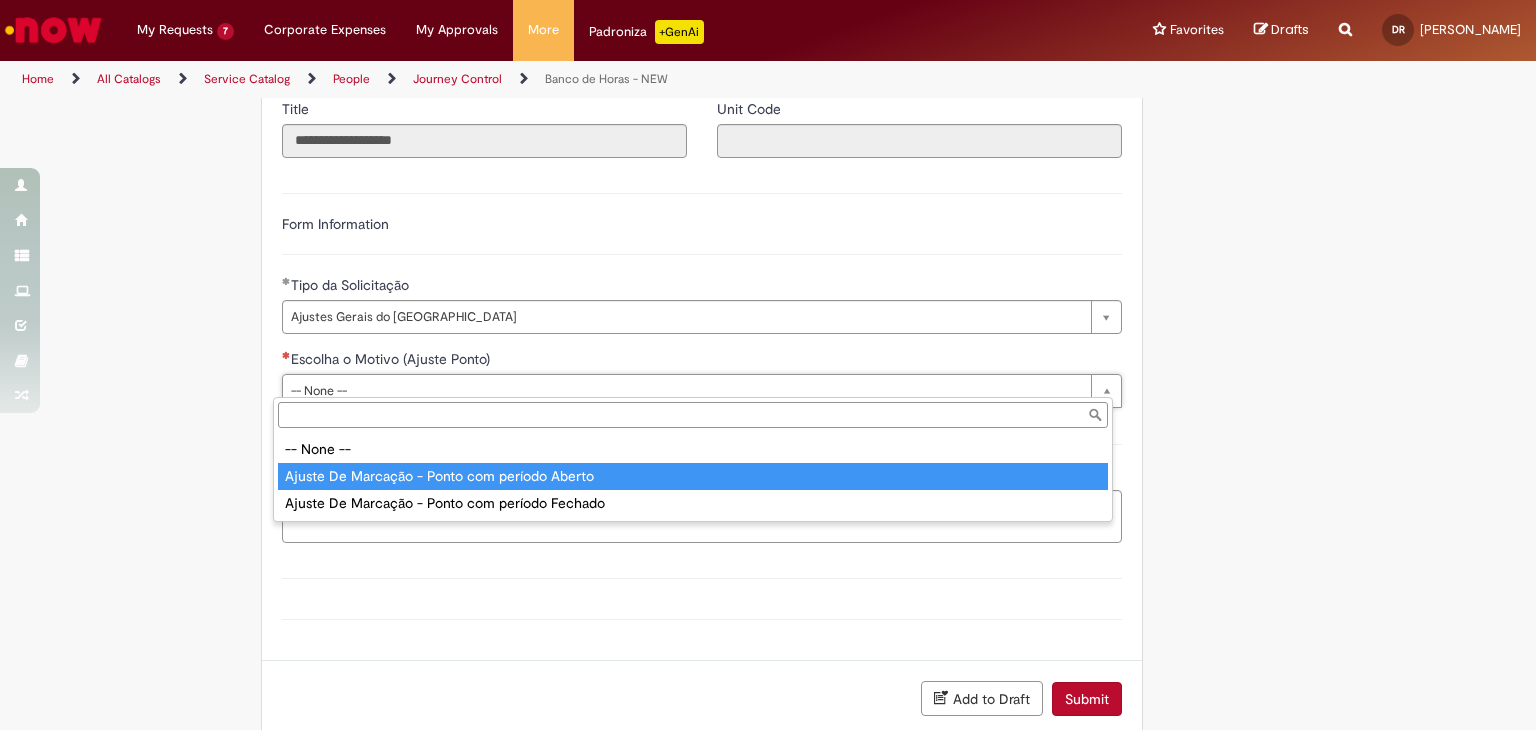 type on "**********" 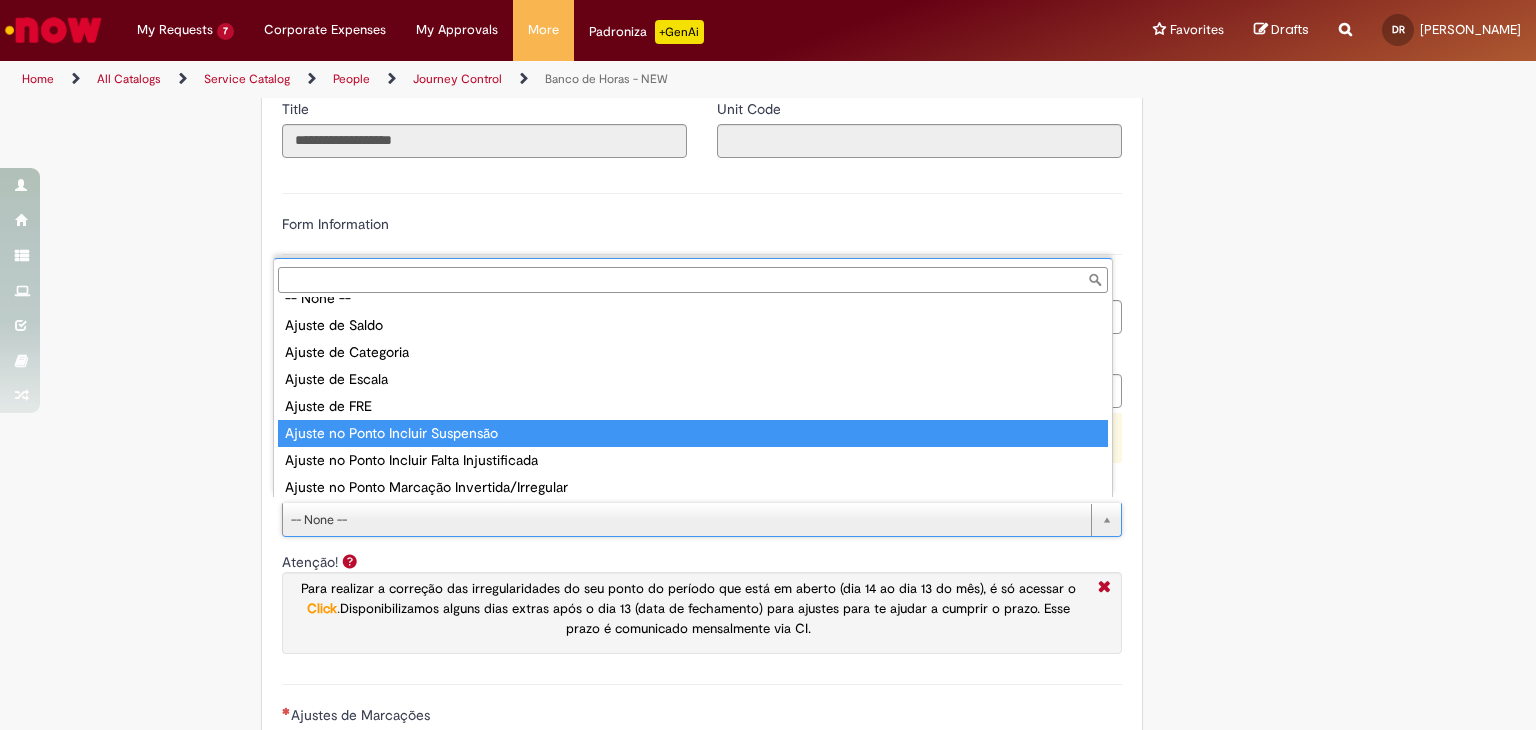 scroll, scrollTop: 104, scrollLeft: 0, axis: vertical 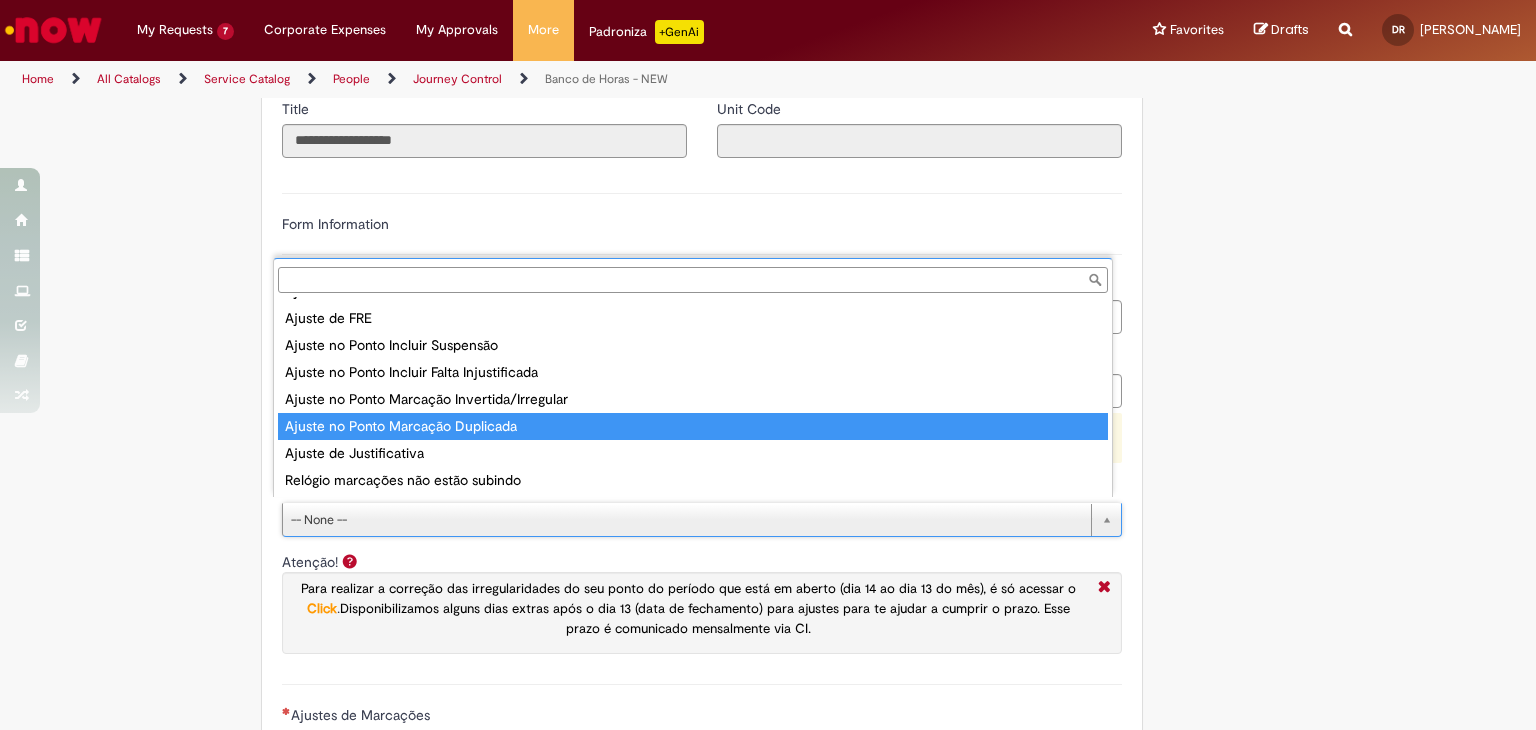 type on "**********" 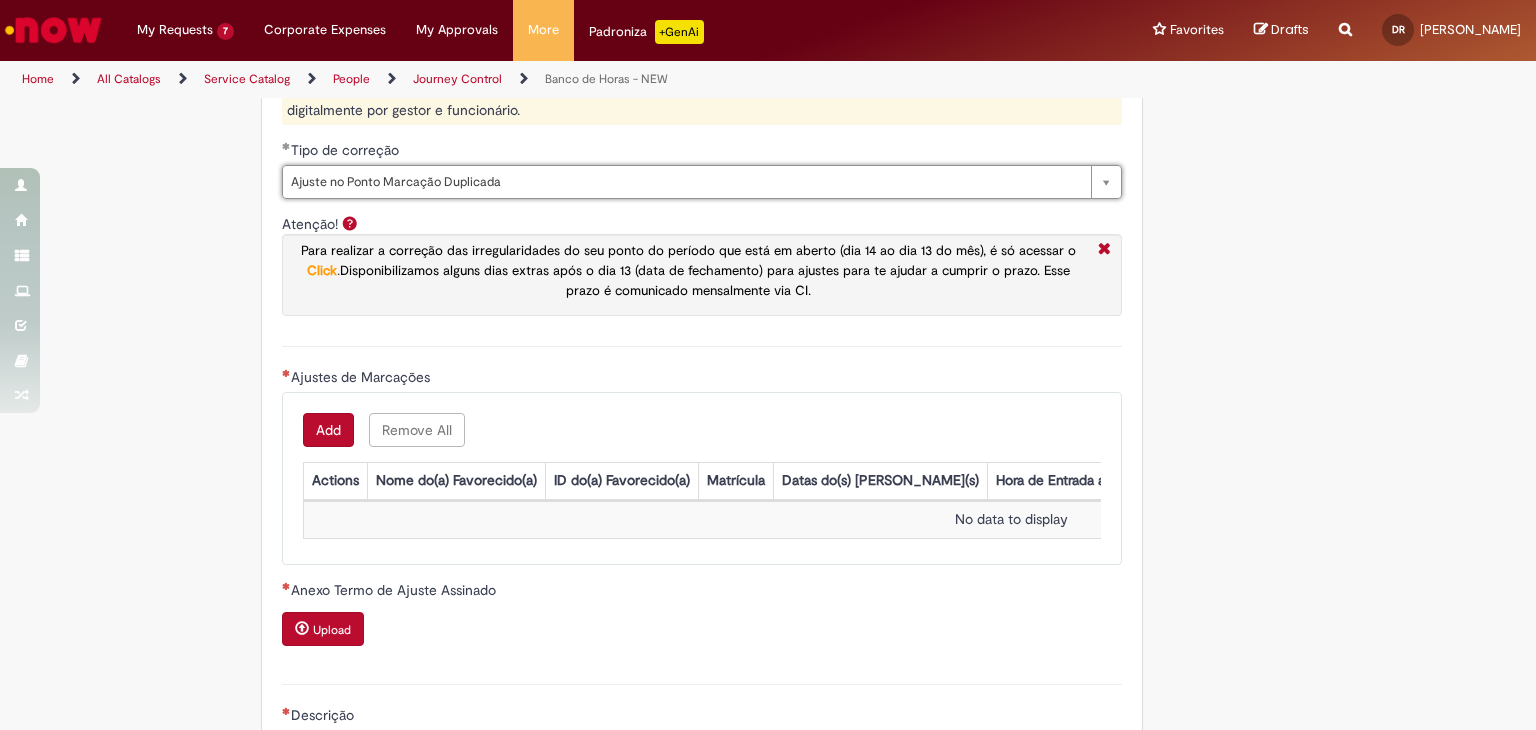 scroll, scrollTop: 1540, scrollLeft: 0, axis: vertical 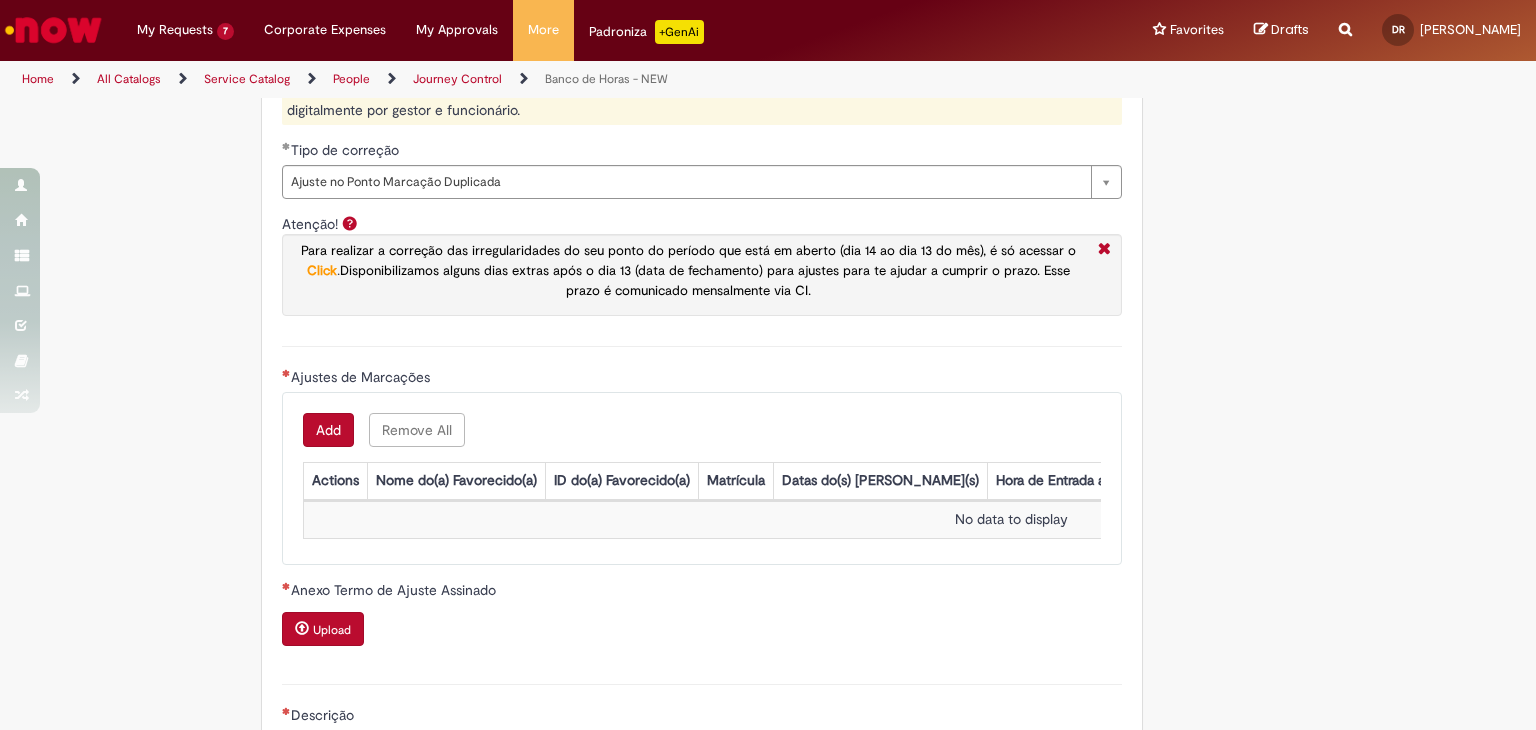 click on "Add" at bounding box center [328, 430] 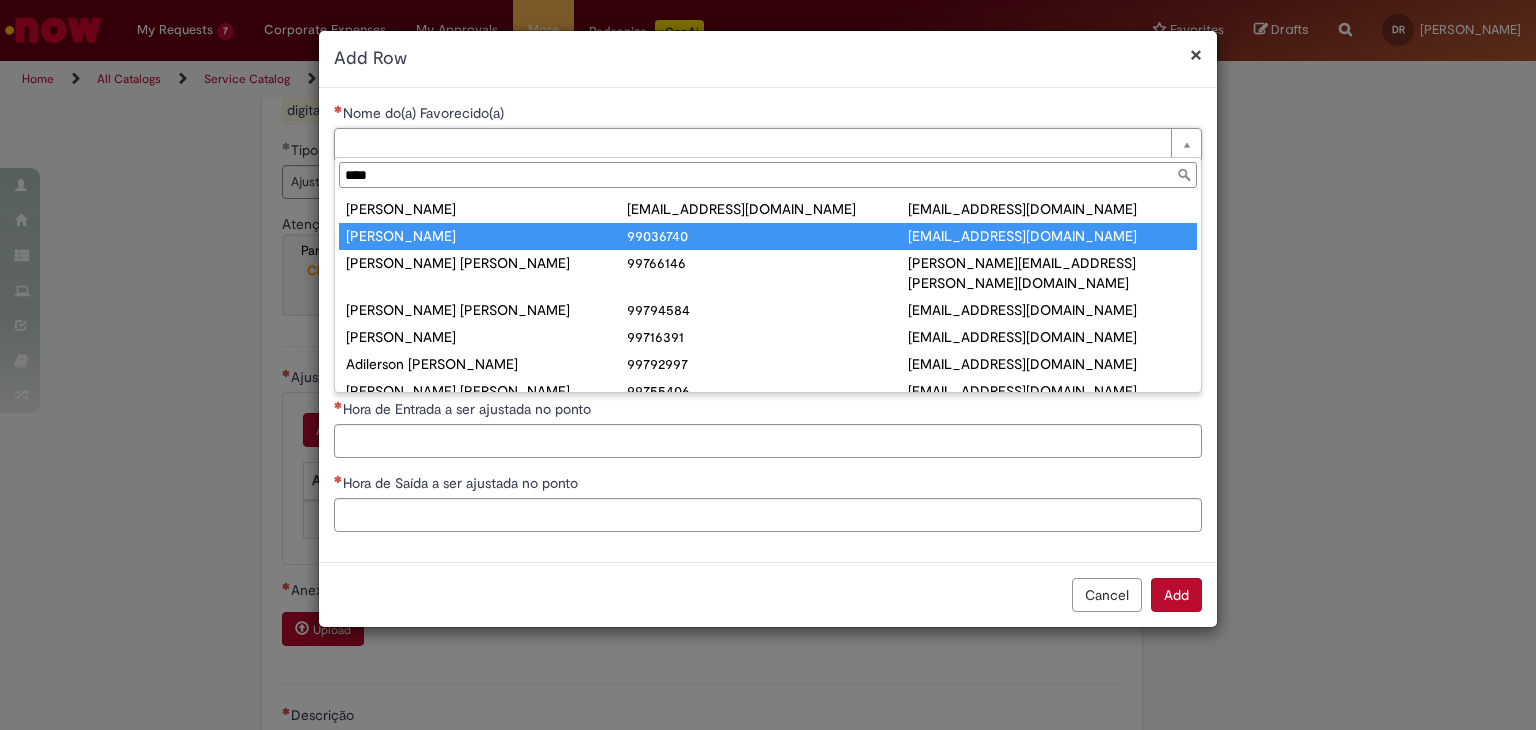 type on "****" 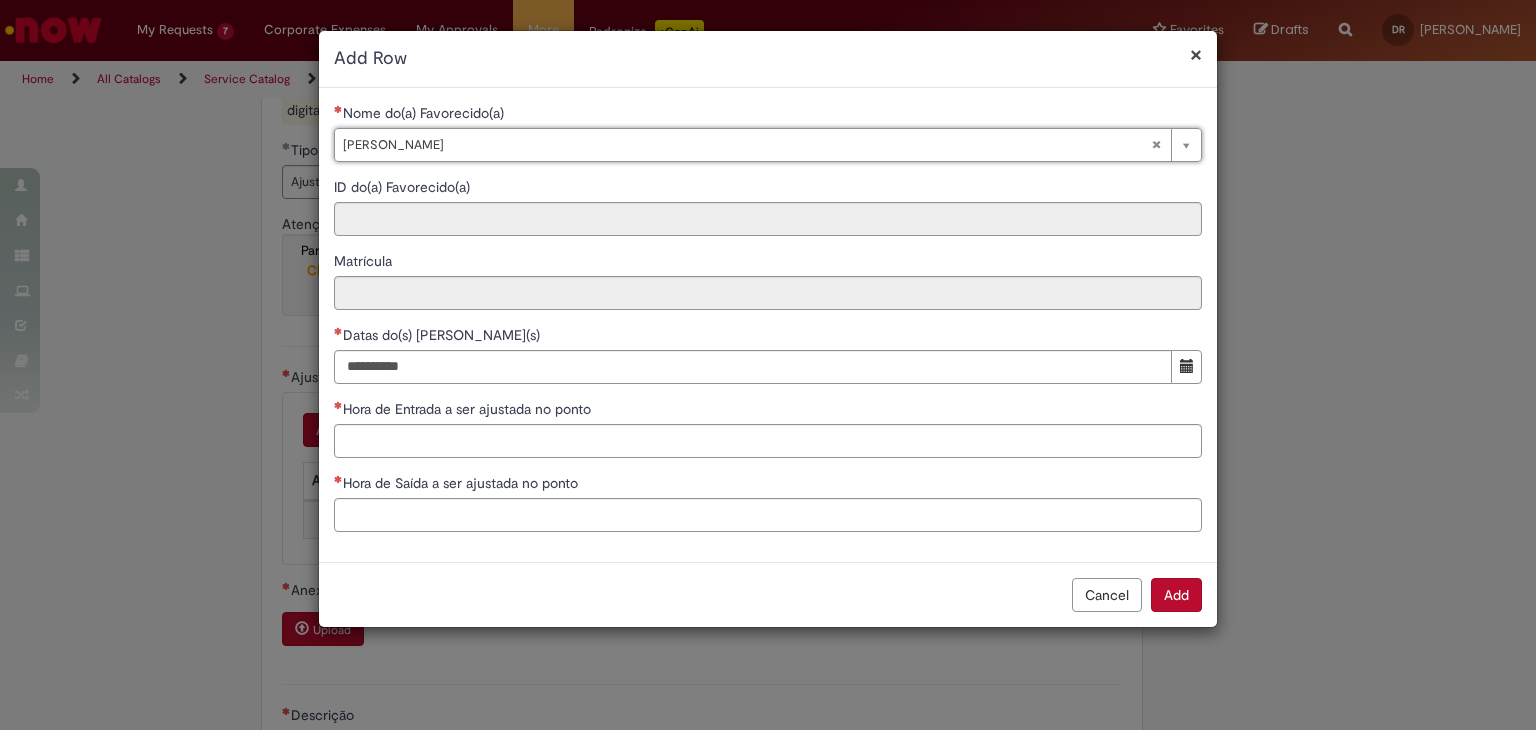type on "********" 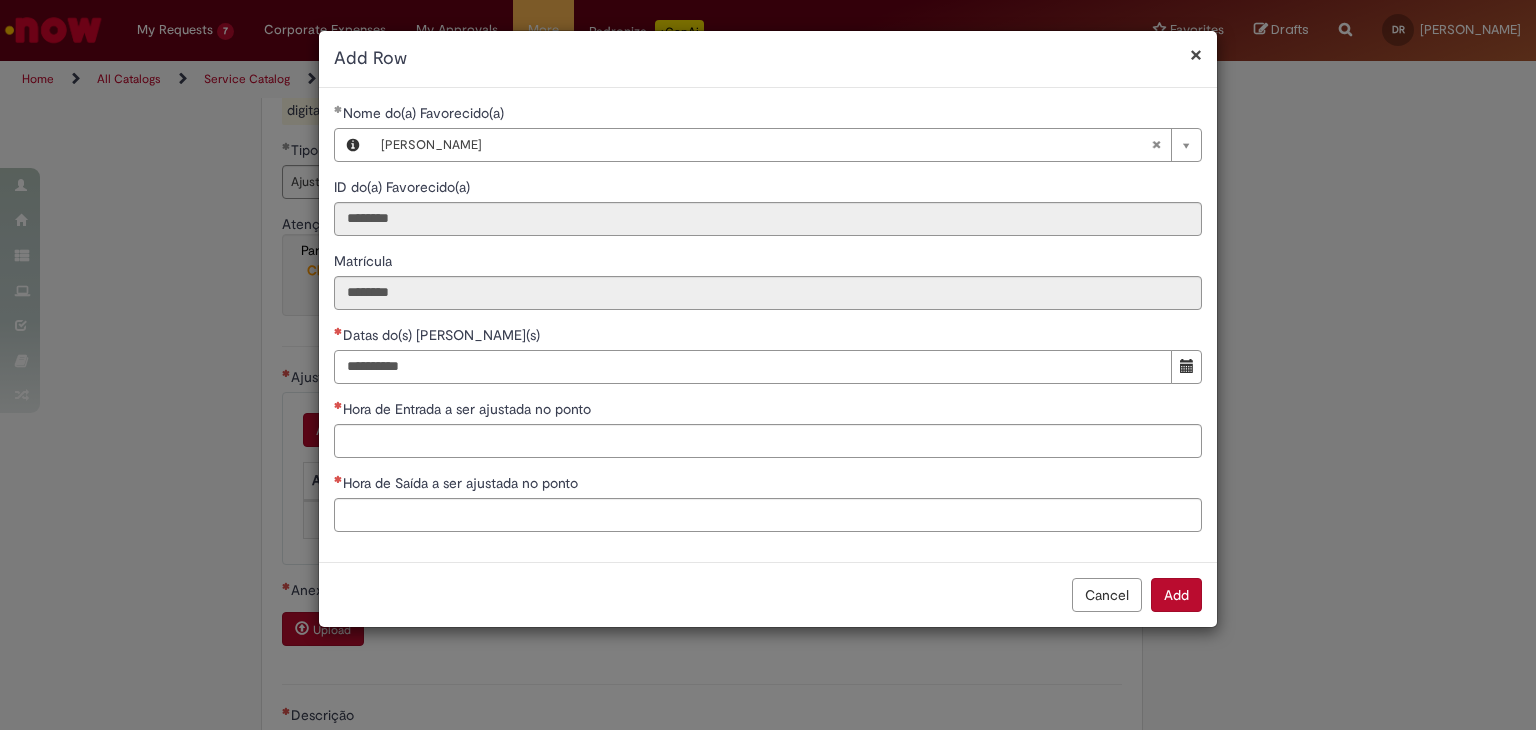 click on "Datas do(s) [PERSON_NAME](s)" at bounding box center (753, 367) 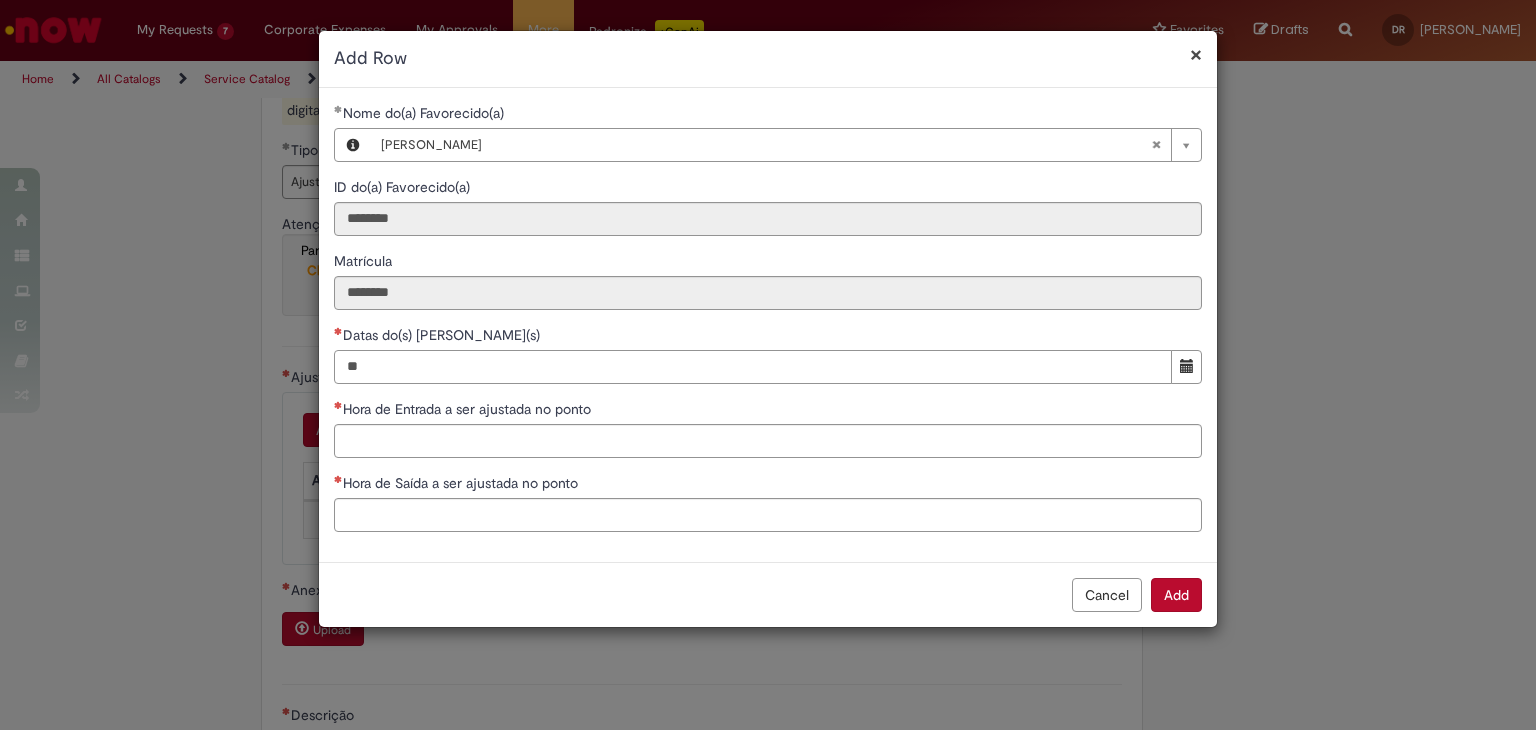 type on "**********" 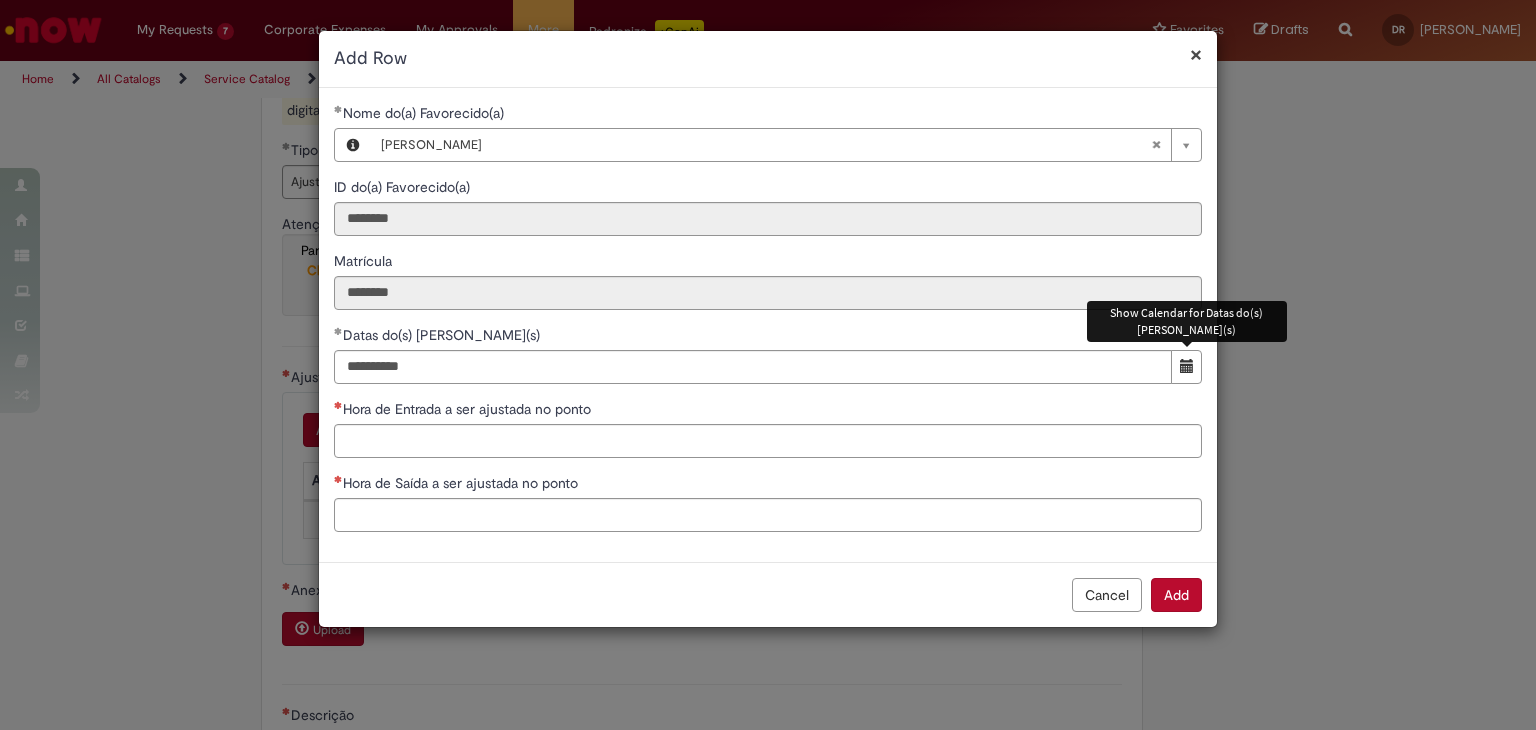 type 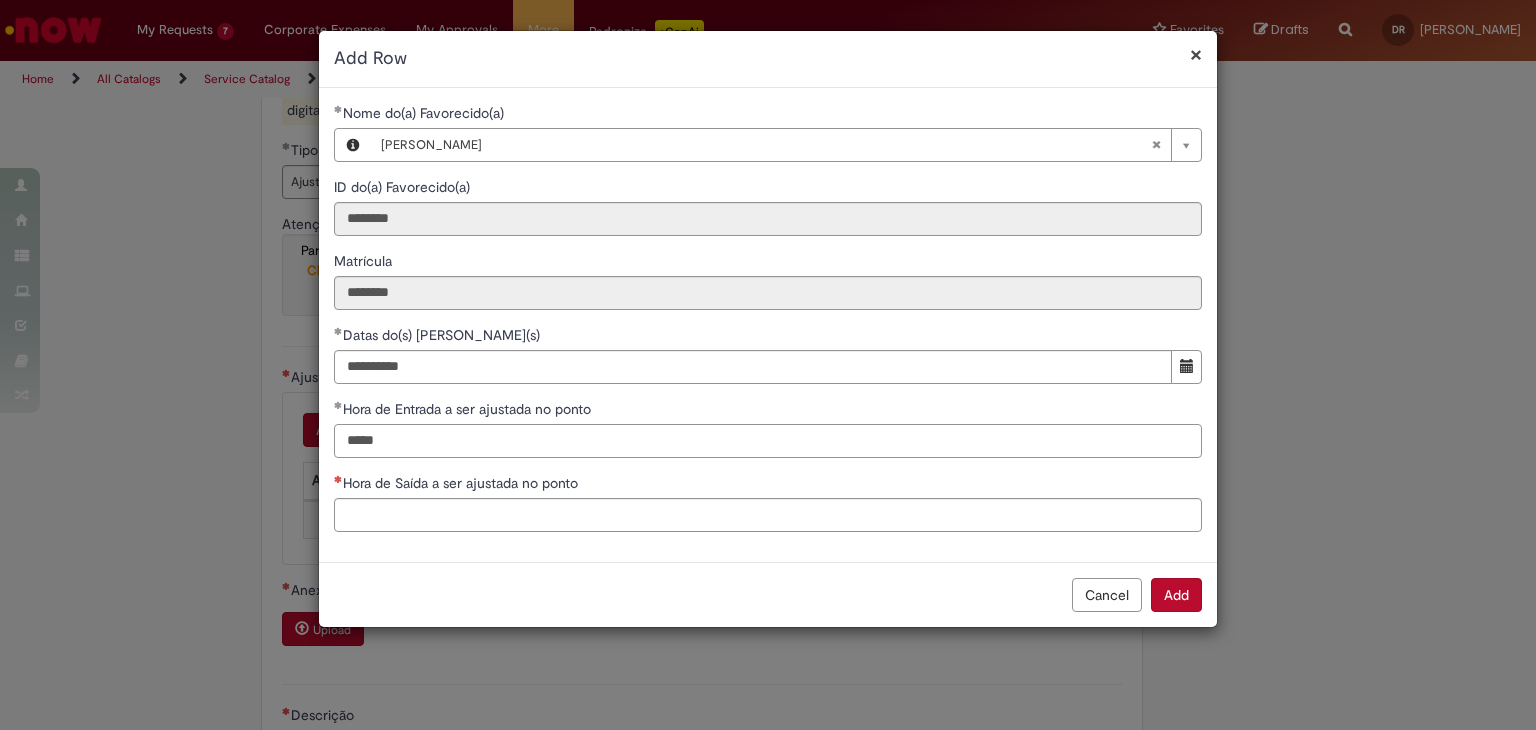 type on "*****" 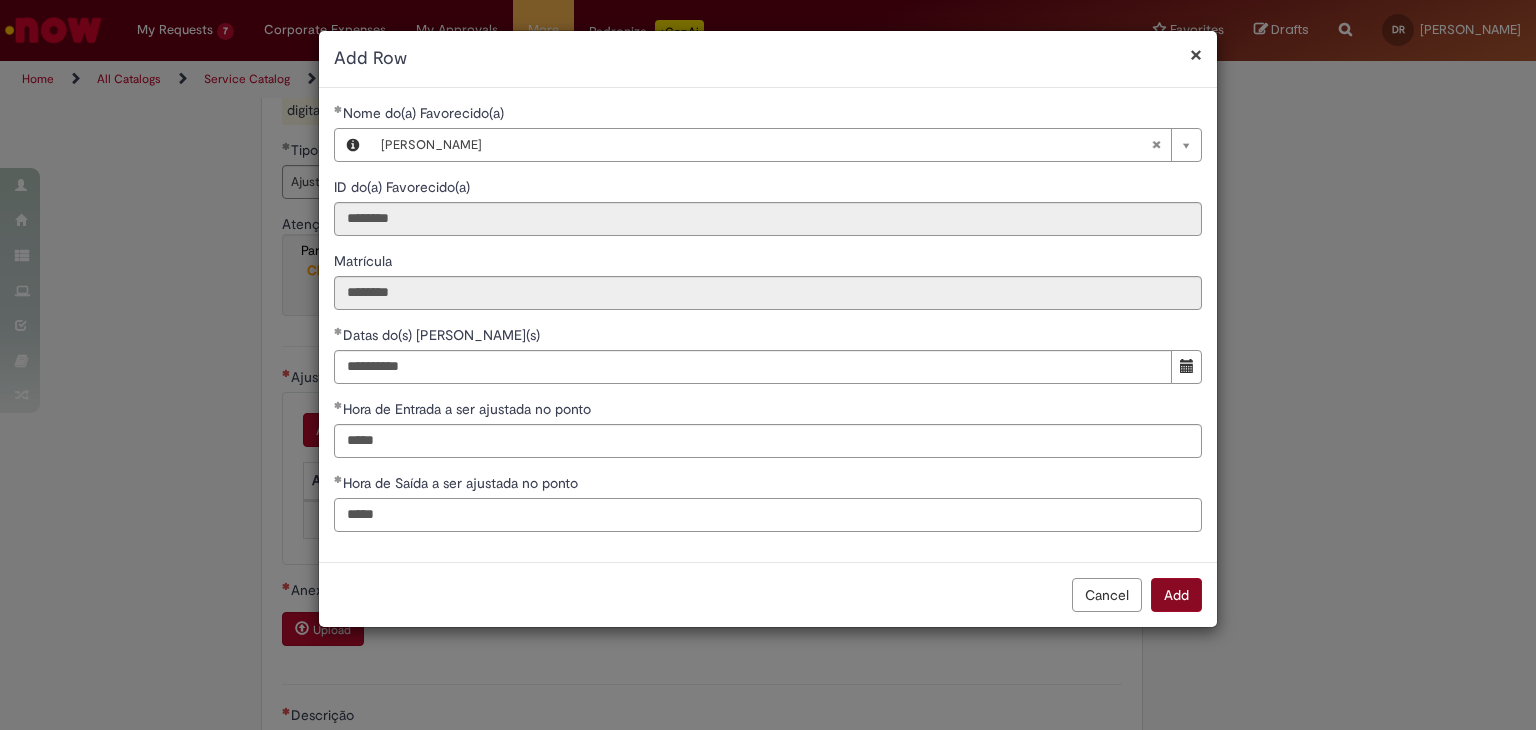 type on "*****" 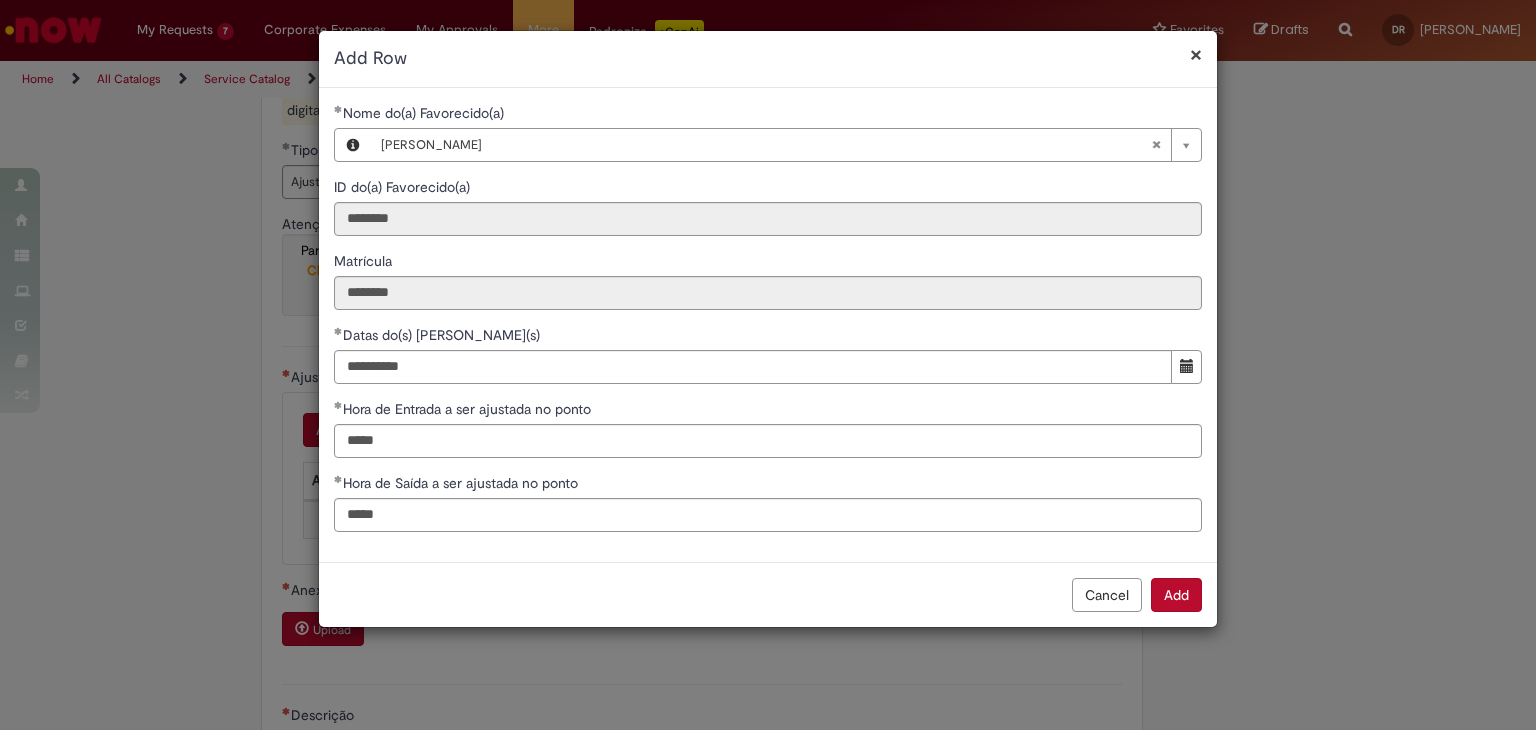 click on "Add" at bounding box center (1176, 595) 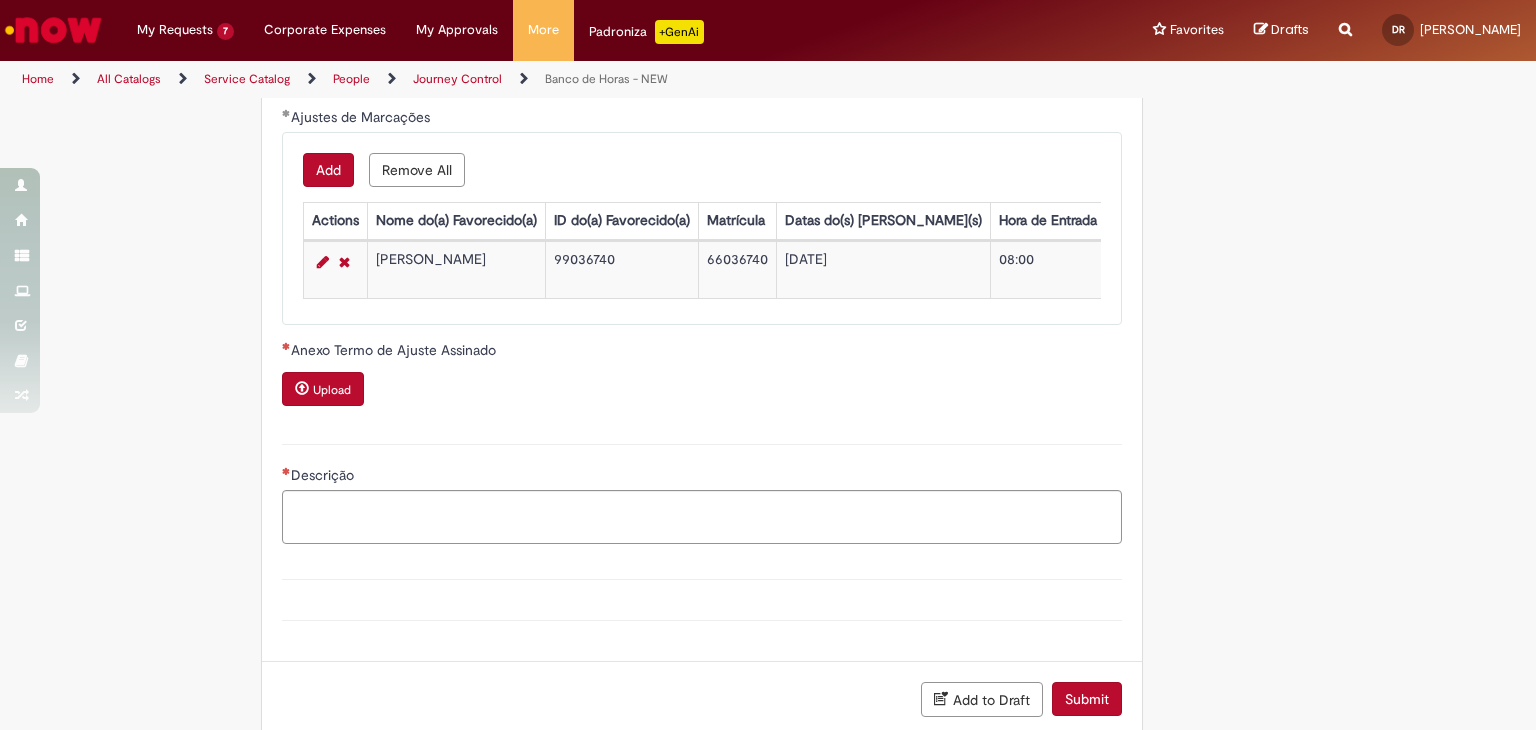 scroll, scrollTop: 1807, scrollLeft: 0, axis: vertical 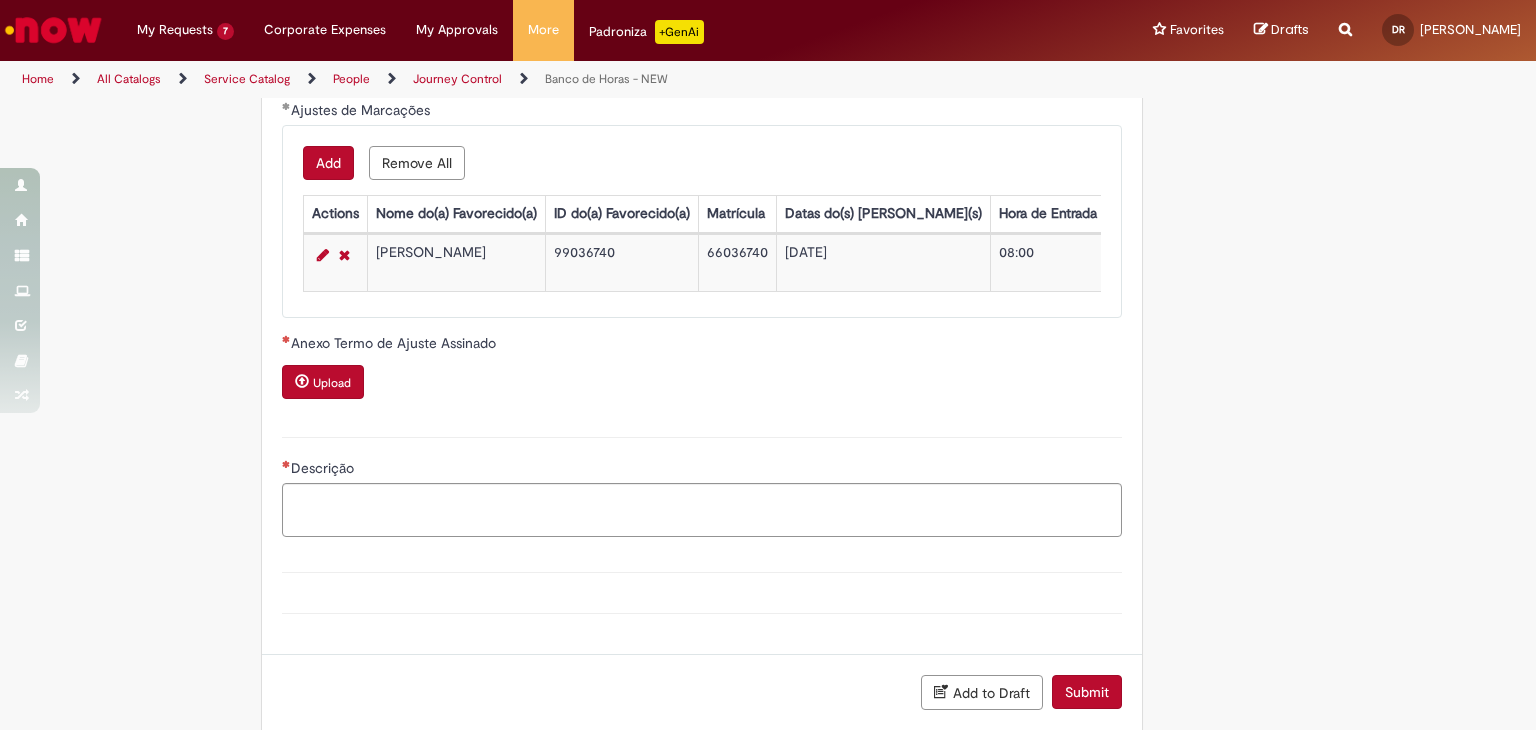 click on "Upload" at bounding box center [323, 382] 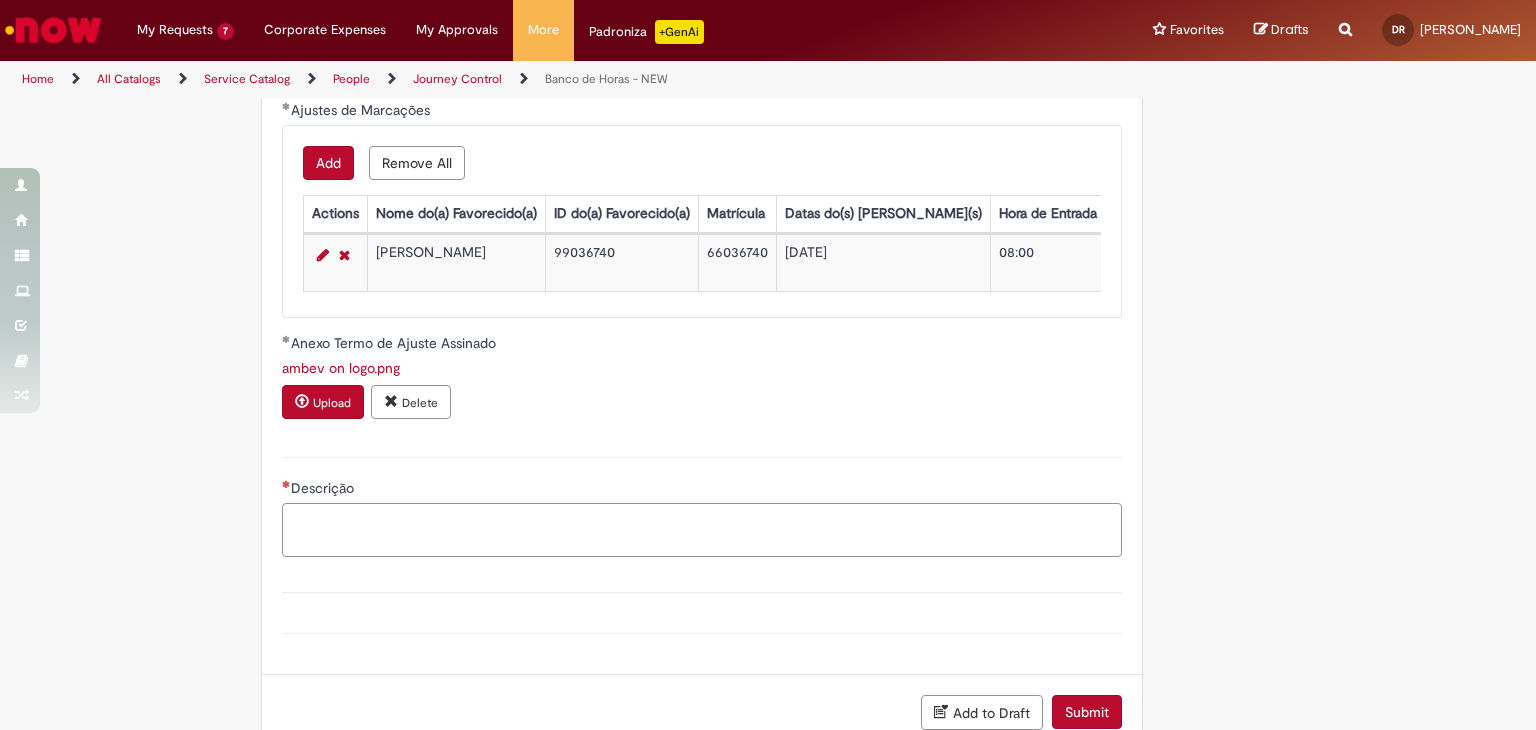 click on "Descrição" at bounding box center [702, 530] 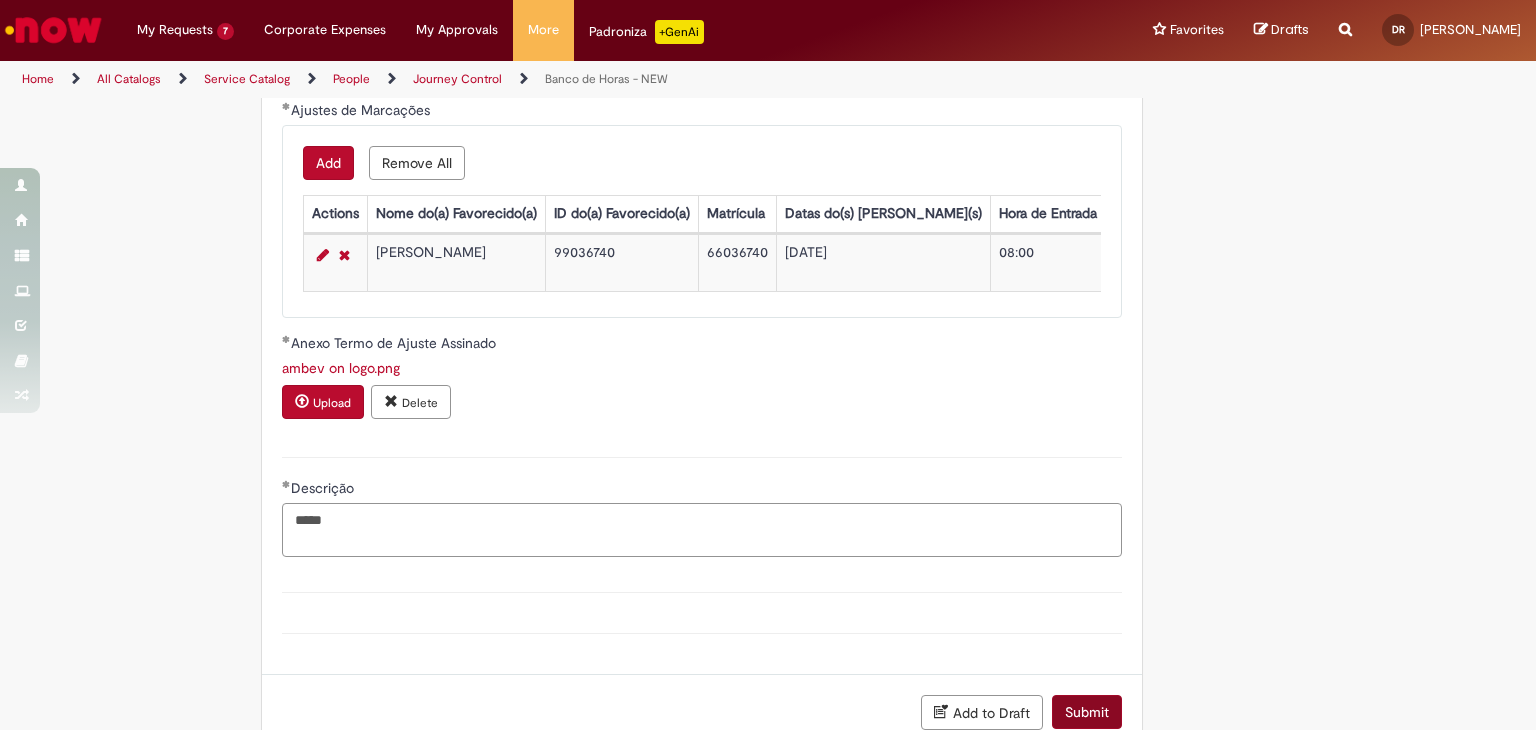 type on "*****" 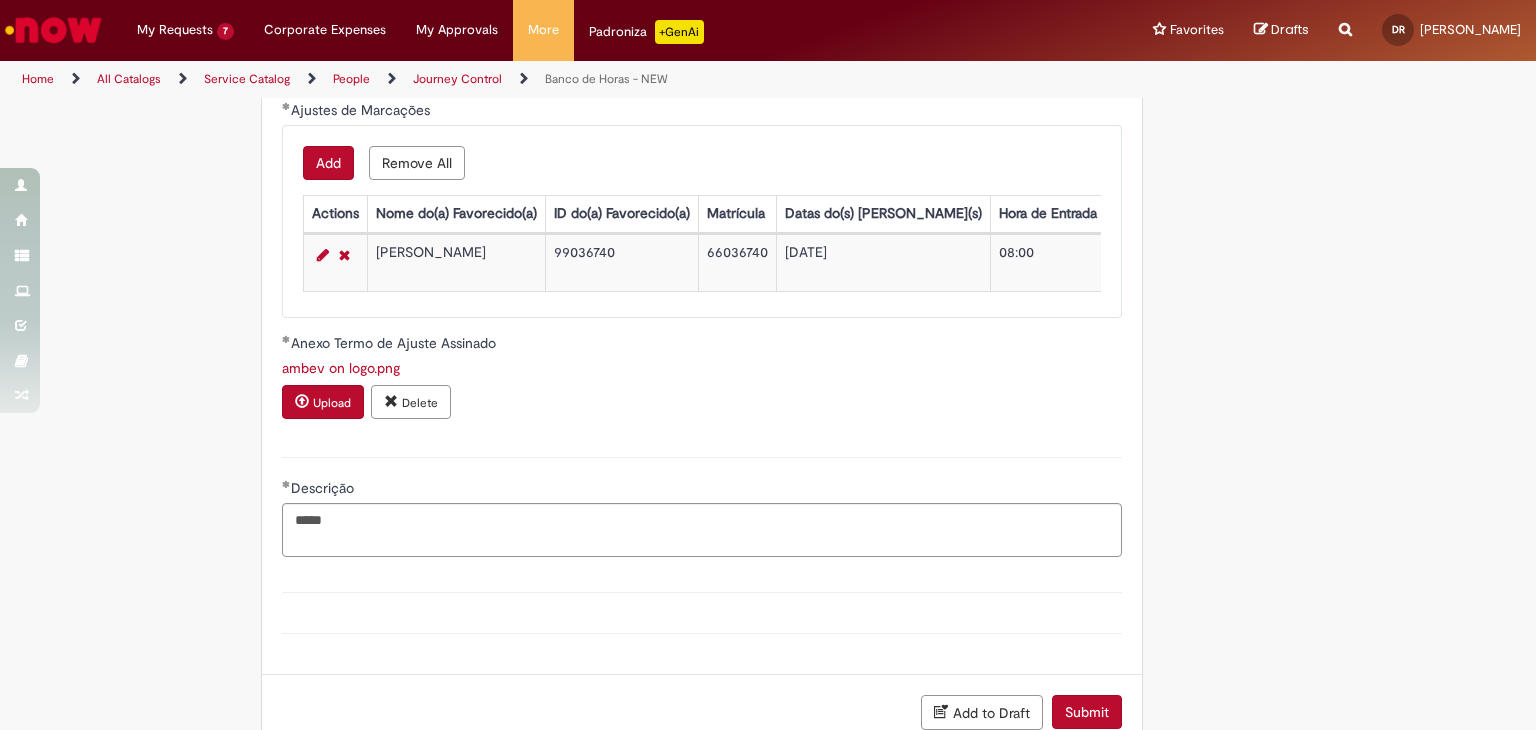 click on "Submit" at bounding box center [1087, 712] 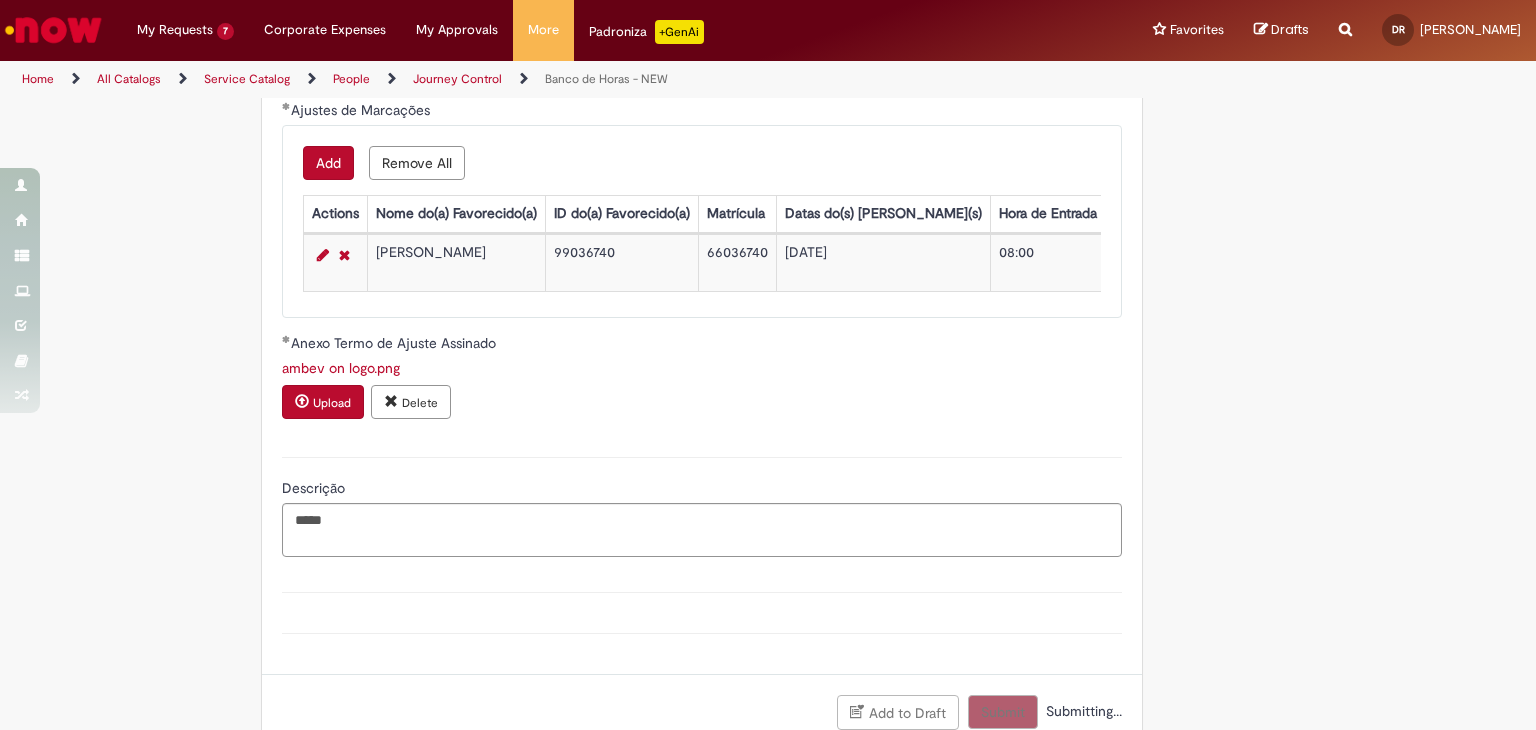 scroll, scrollTop: 1812, scrollLeft: 0, axis: vertical 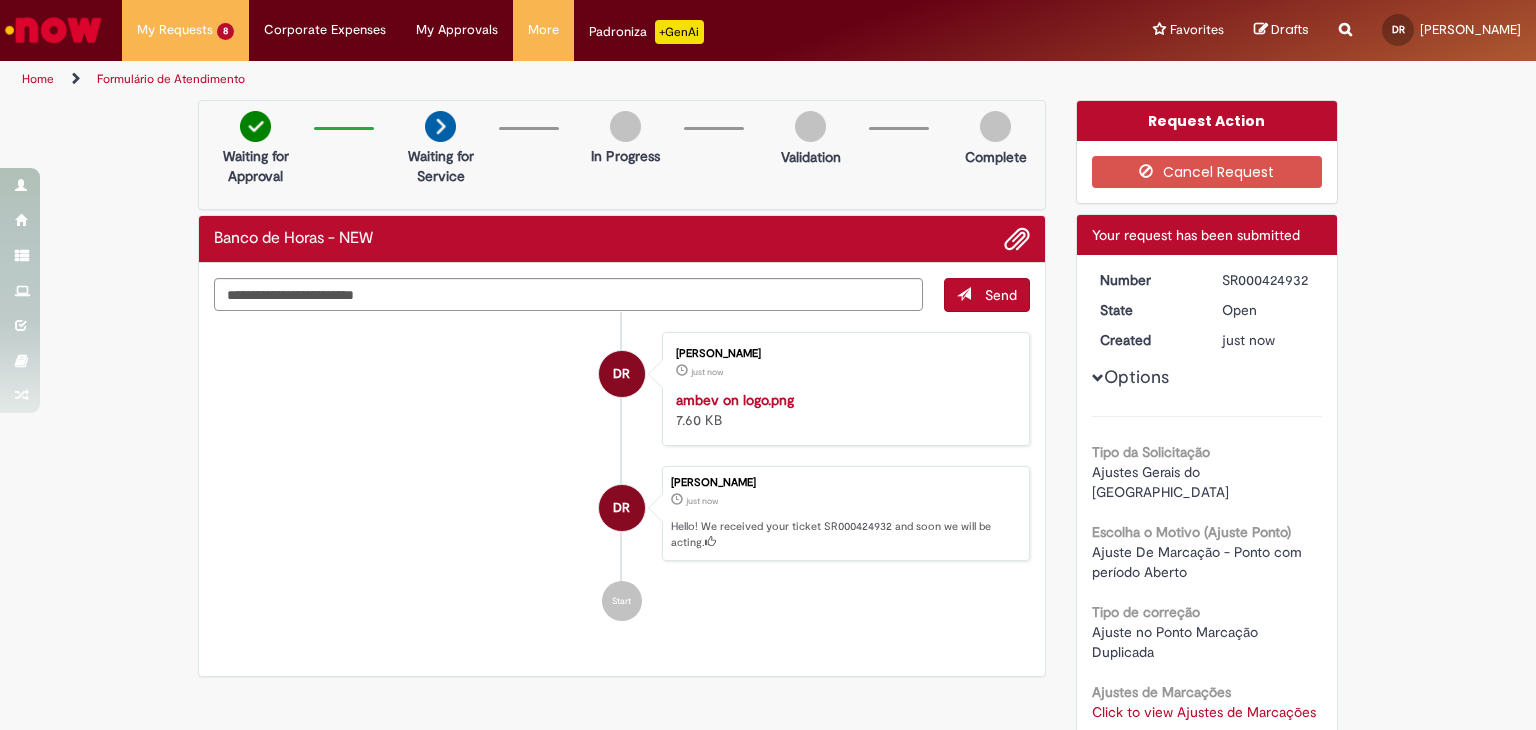 click on "SR000424932" at bounding box center (1268, 280) 